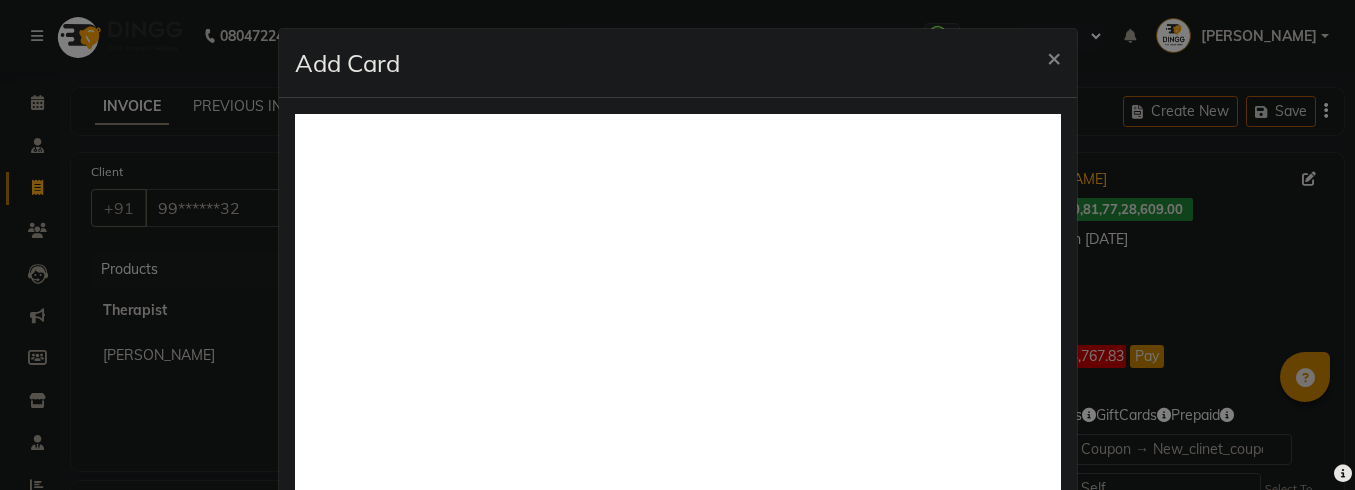 select on "157" 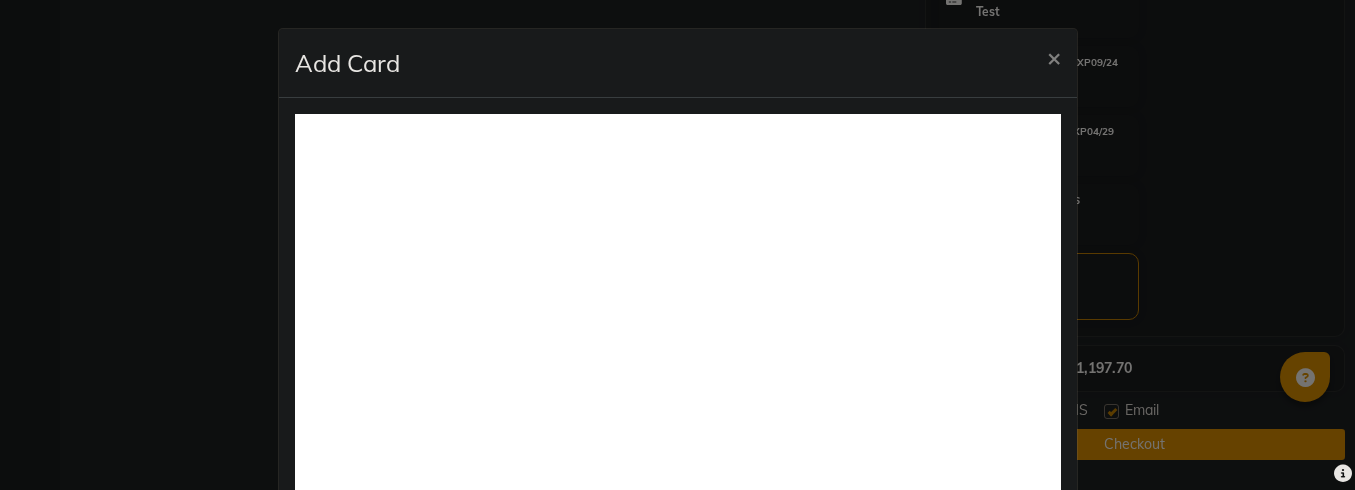 scroll, scrollTop: 0, scrollLeft: 0, axis: both 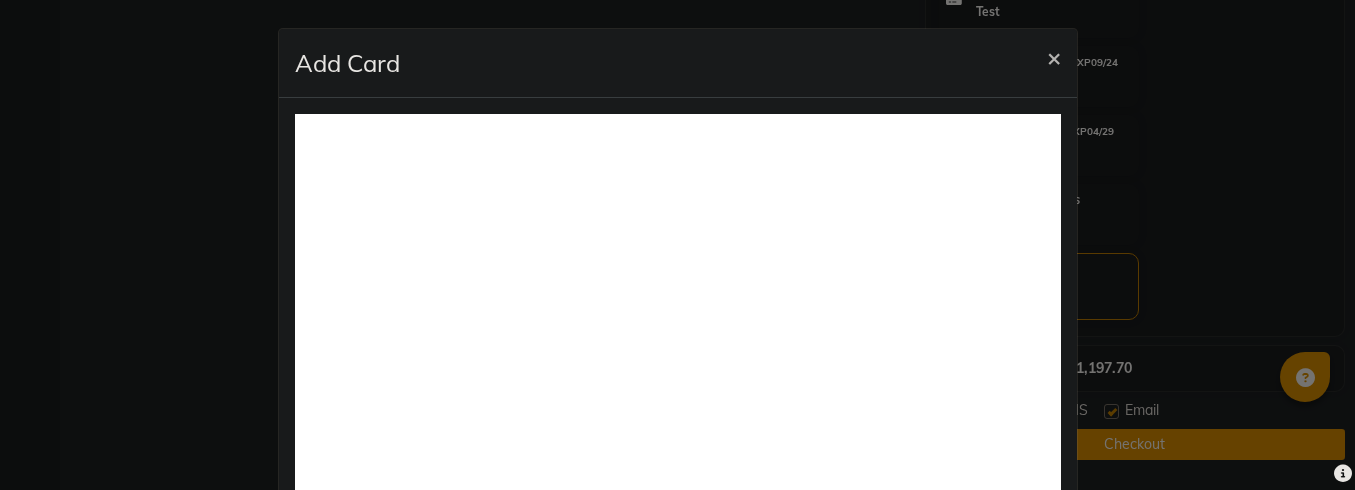 click on "×" 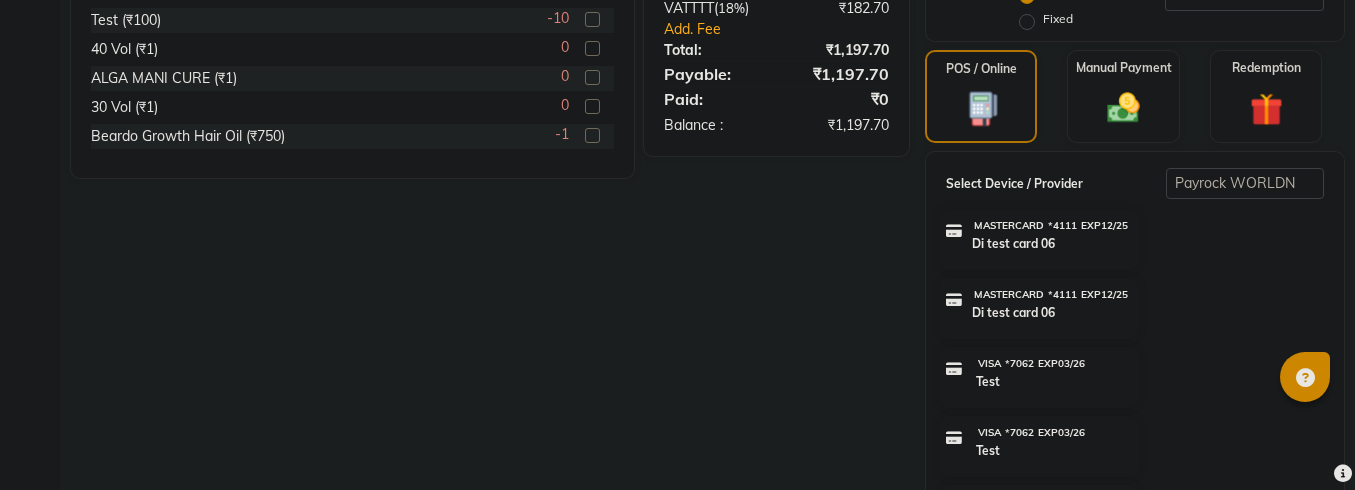 scroll, scrollTop: 453, scrollLeft: 0, axis: vertical 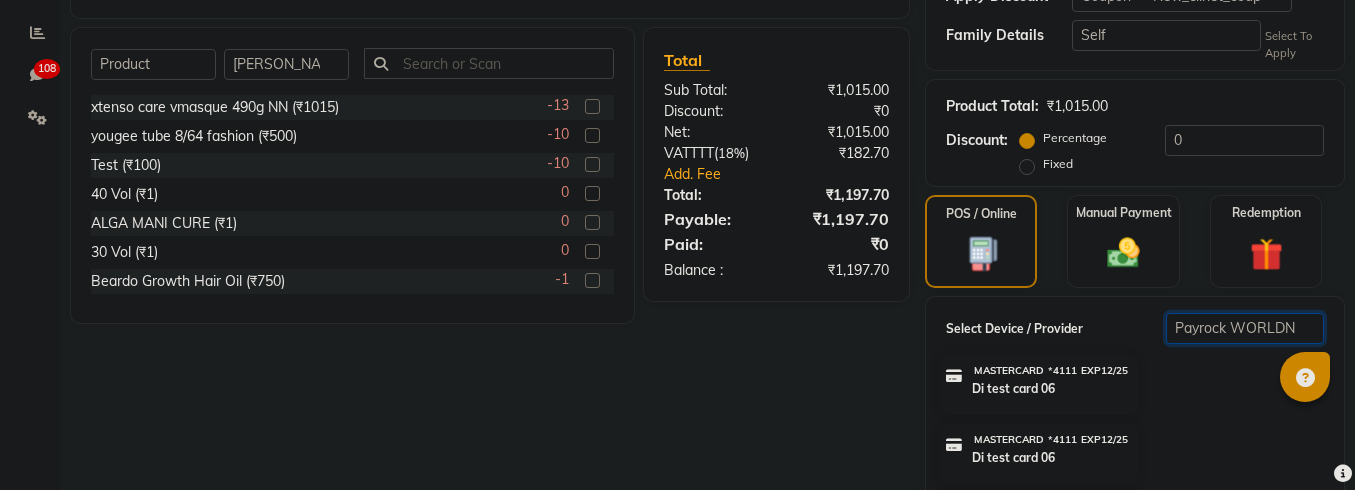 click on "Select  RazorPayPOS   payByCloud   PineLabs Test1   Payrock WORLDNET   pay by cloud   test" 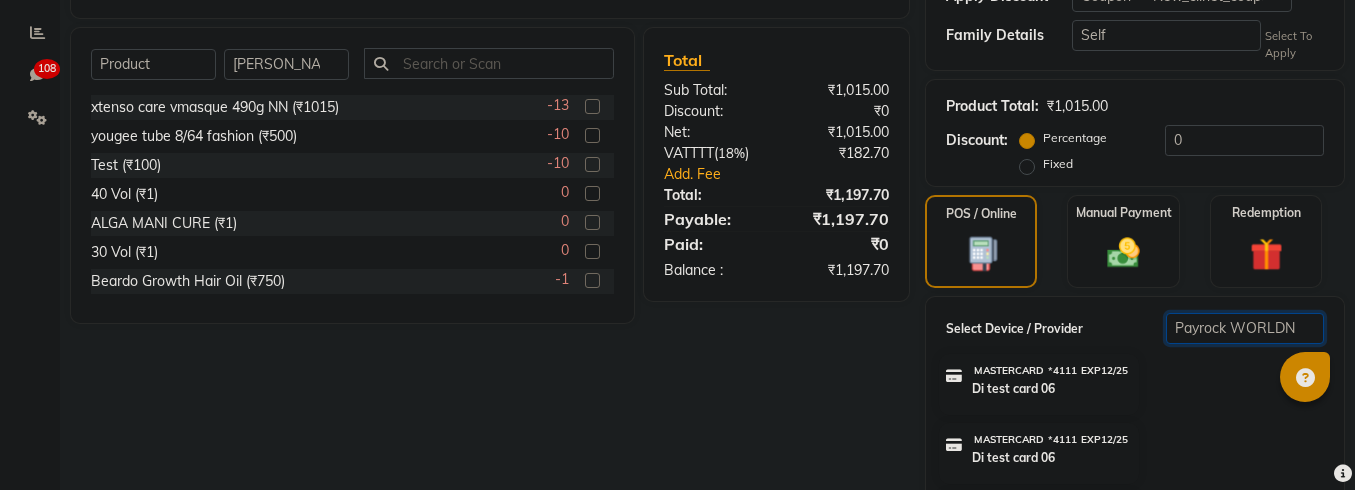 click on "Select  RazorPayPOS   payByCloud   PineLabs Test1   Payrock WORLDNET   pay by cloud   test" 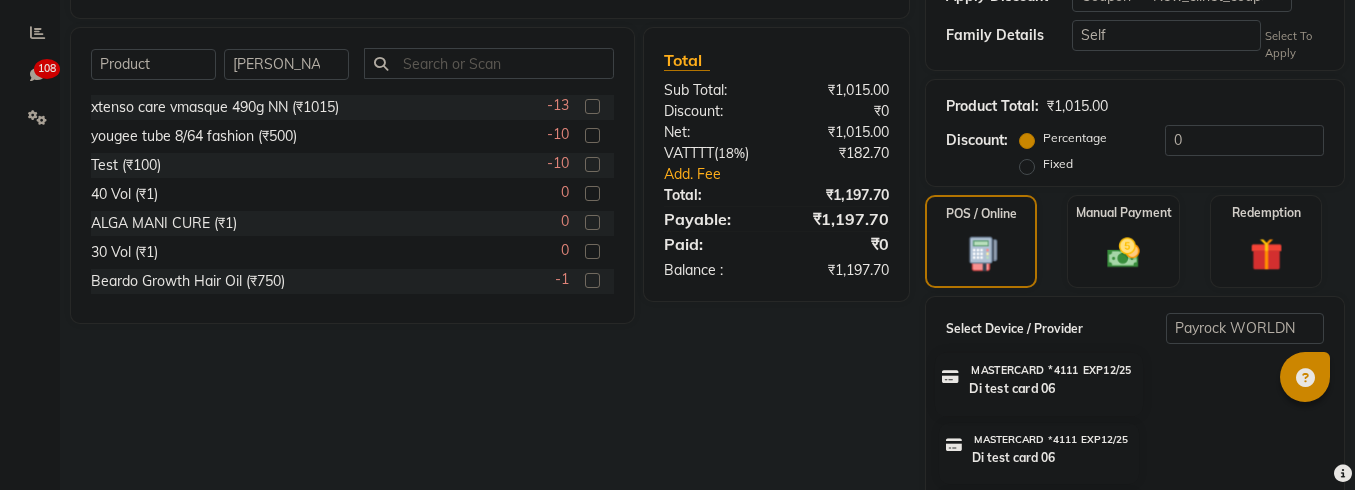 scroll, scrollTop: 1037, scrollLeft: 0, axis: vertical 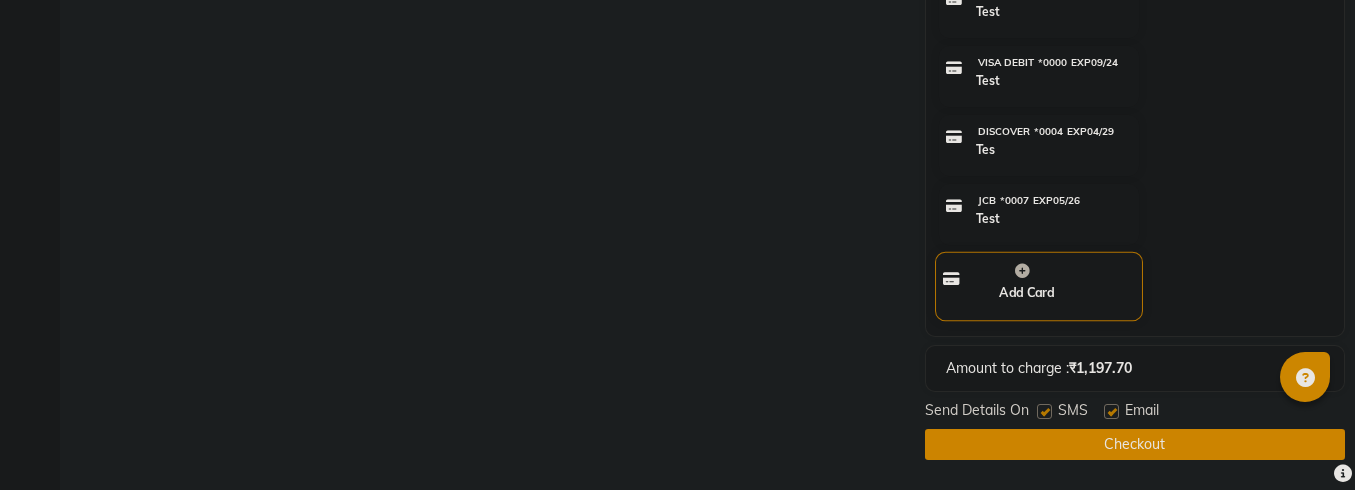 click on "Add Card" 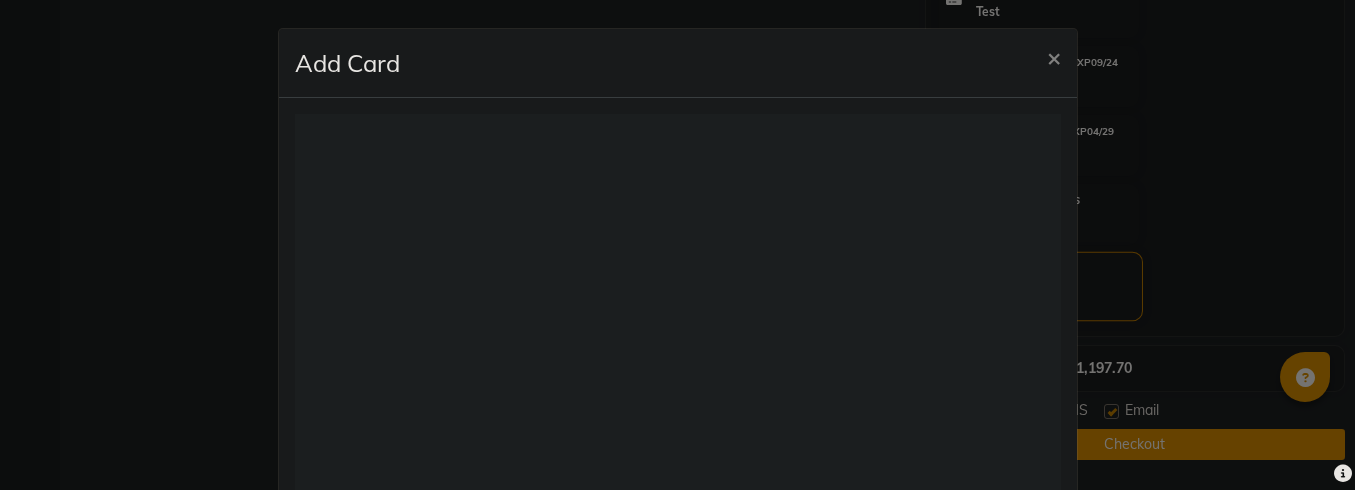 scroll, scrollTop: 0, scrollLeft: 0, axis: both 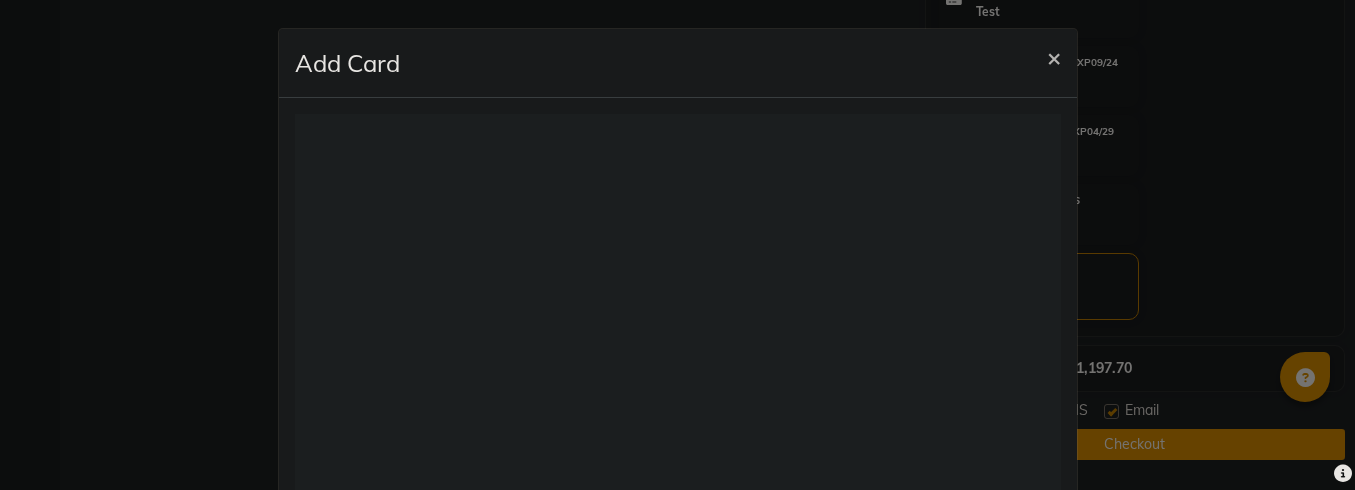 click on "×" 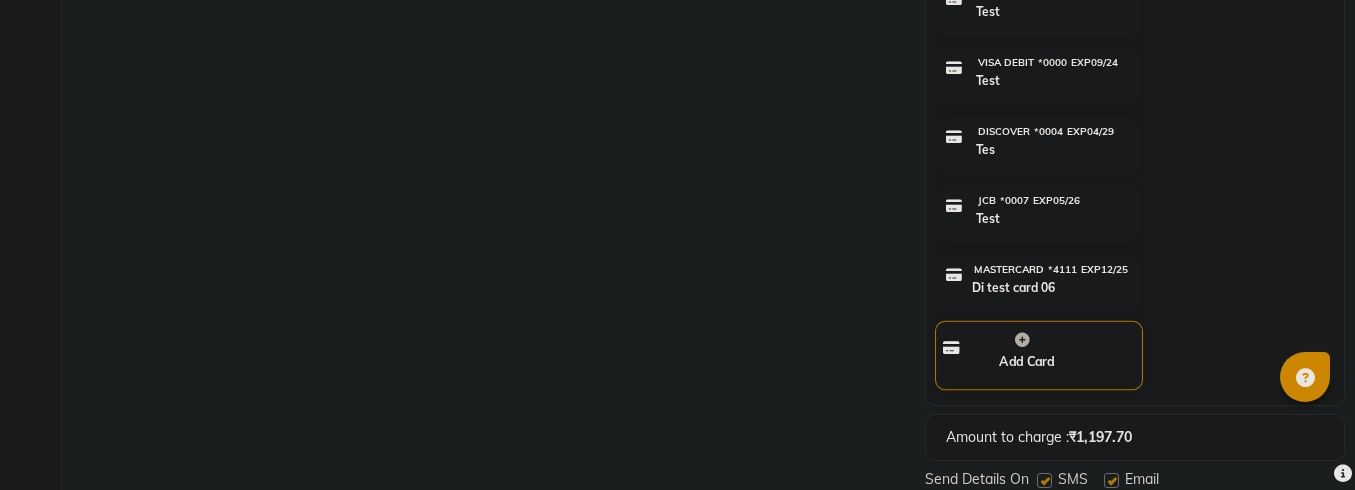 click on "Add Card" 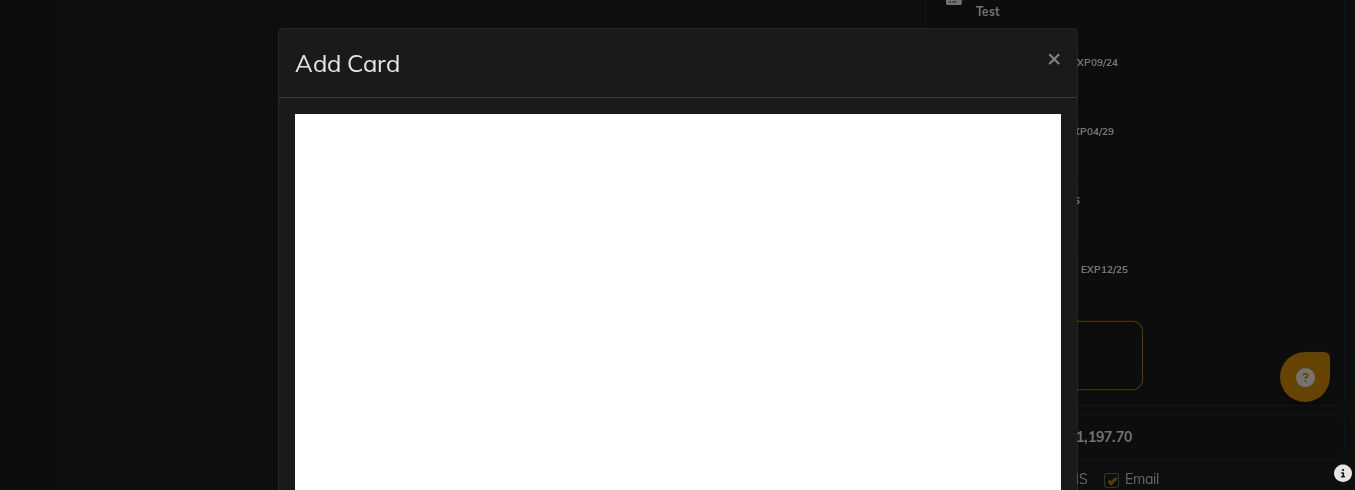 type 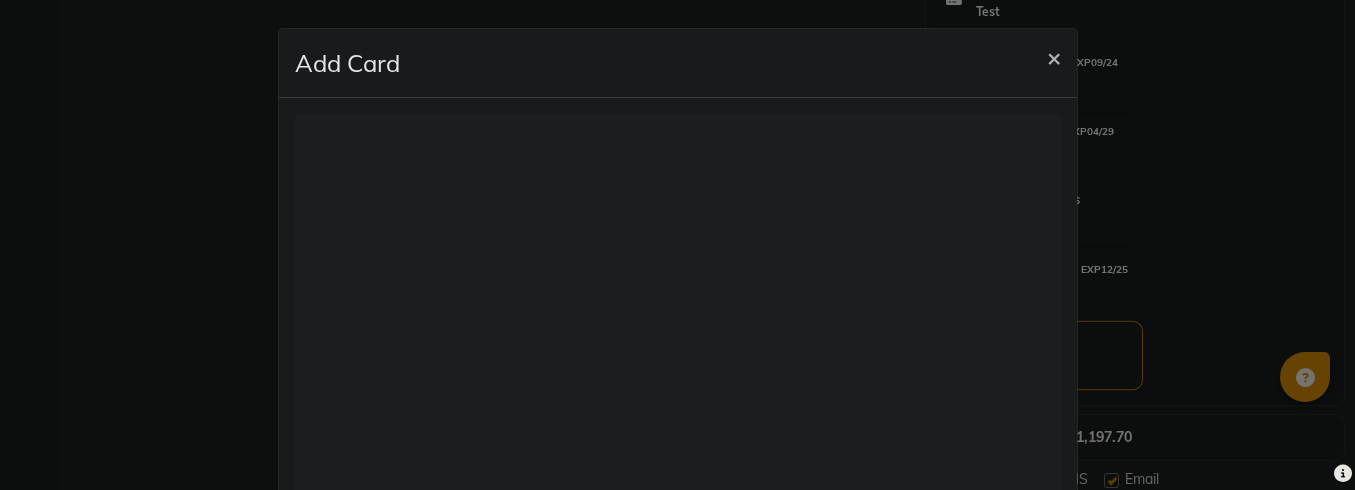 scroll, scrollTop: 0, scrollLeft: 0, axis: both 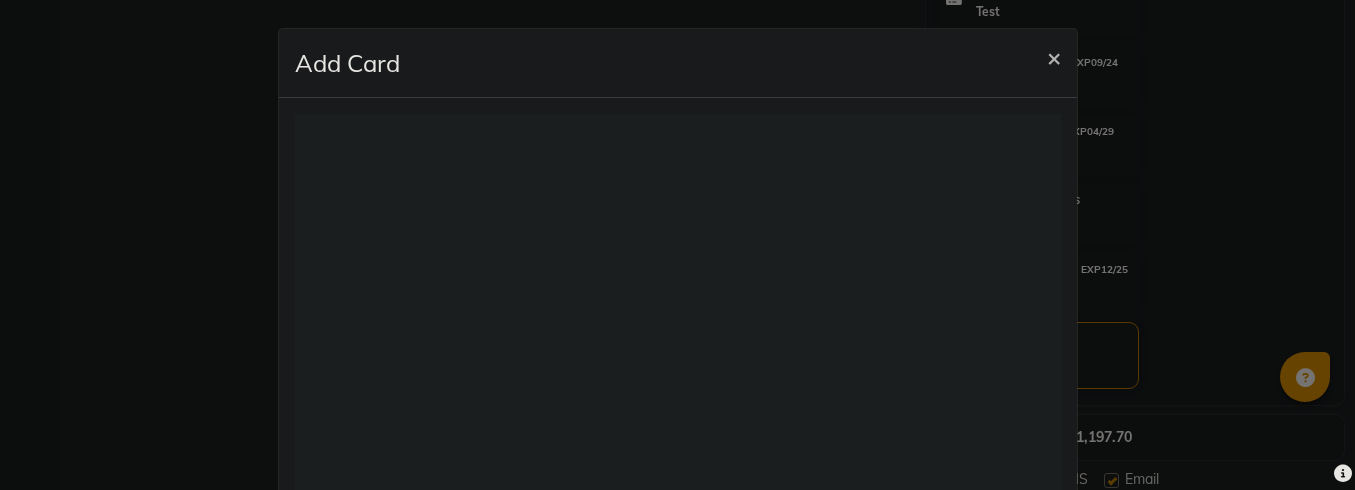 click on "×" 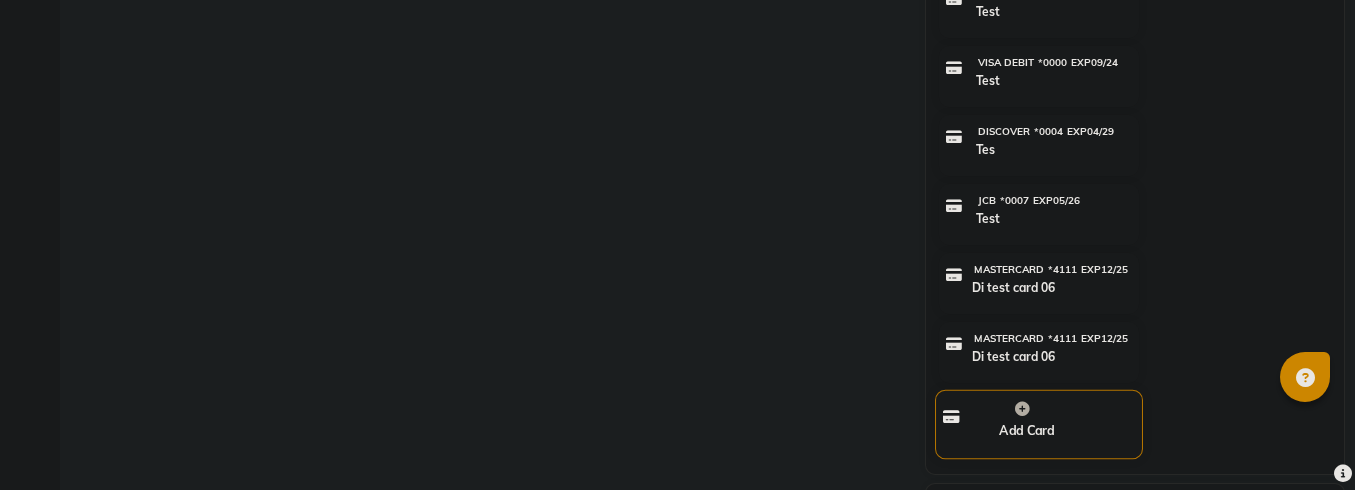 click on "Add Card" 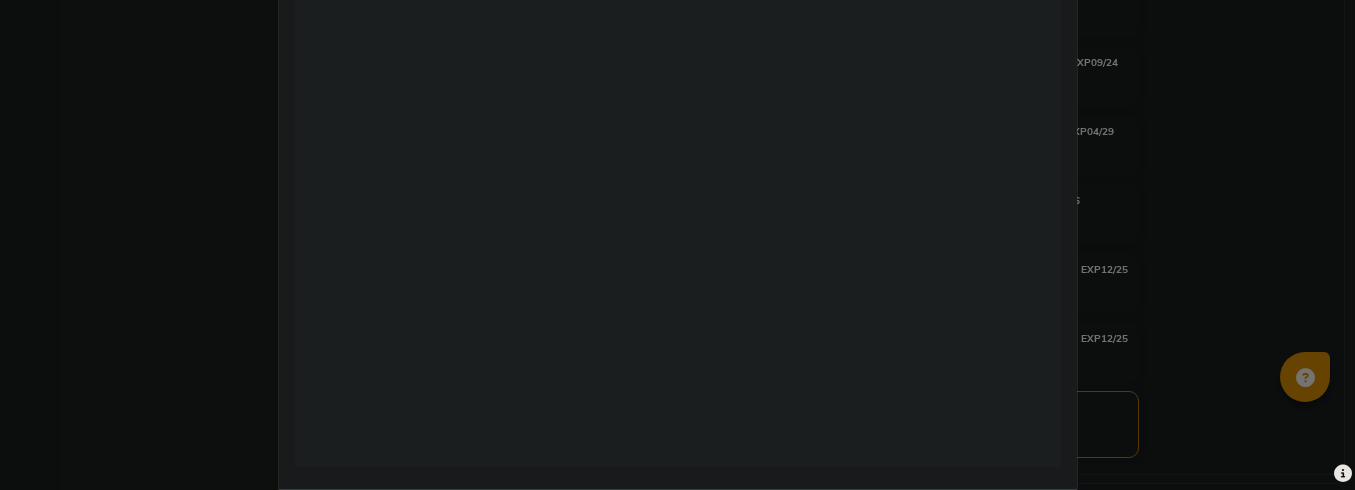 scroll, scrollTop: 246, scrollLeft: 0, axis: vertical 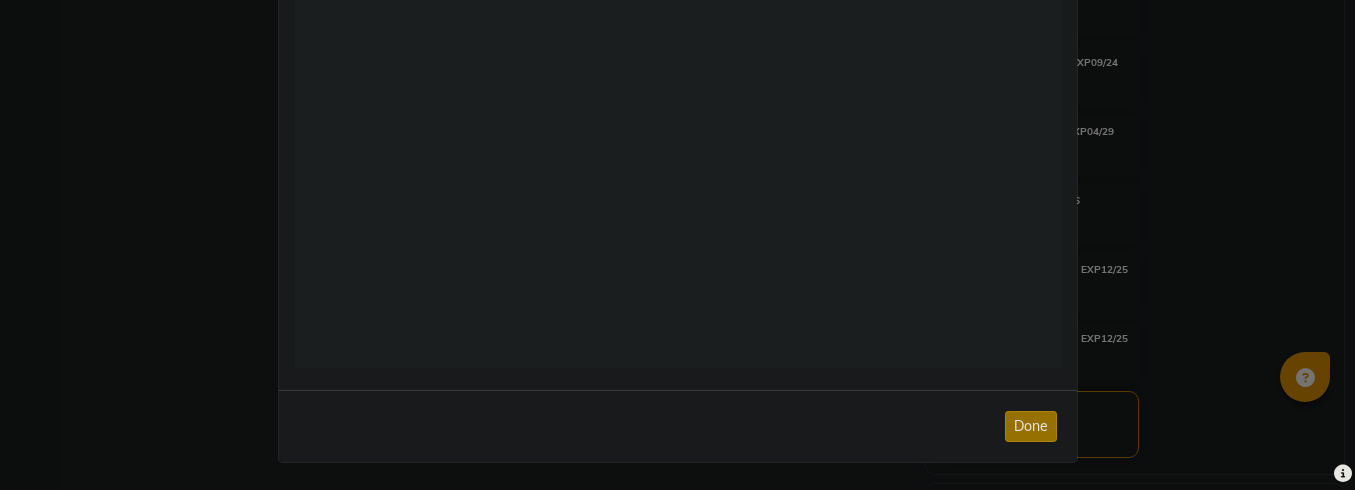 click on "Done" 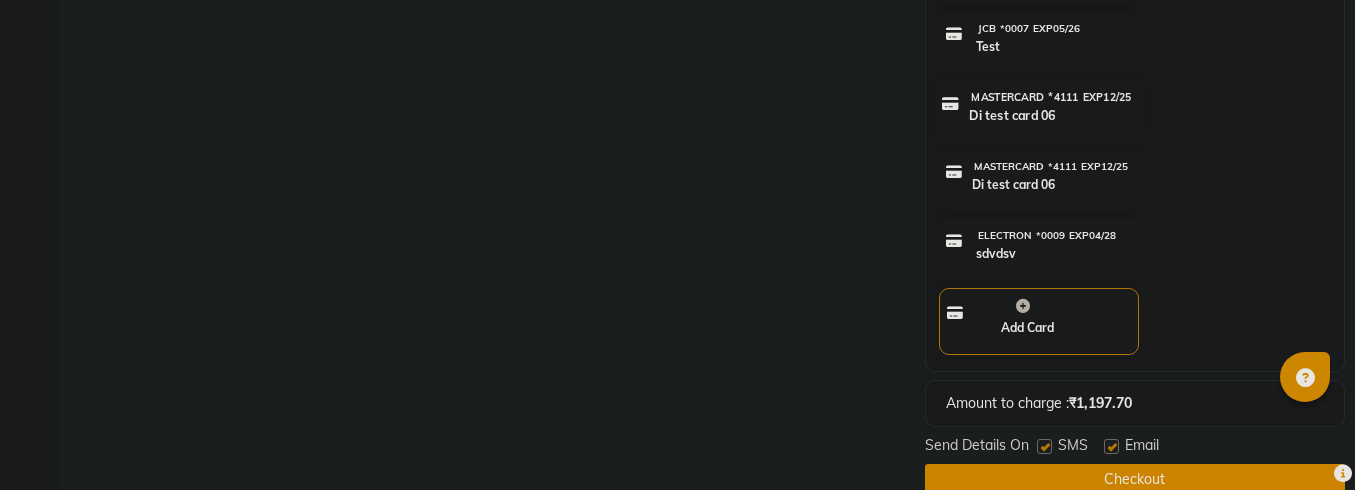 scroll, scrollTop: 1244, scrollLeft: 0, axis: vertical 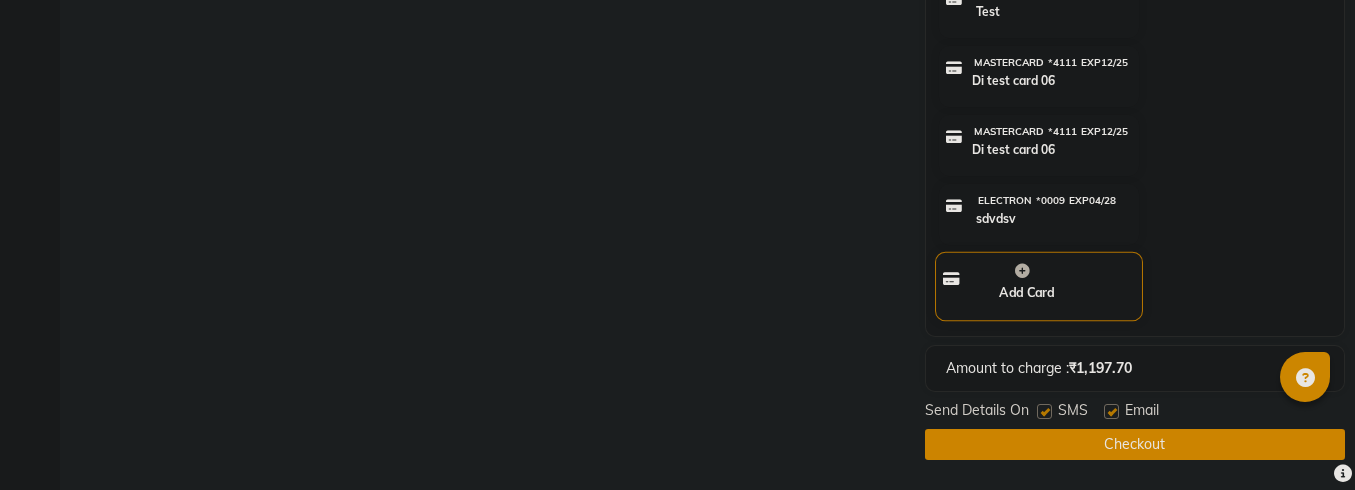 click on "Add Card" 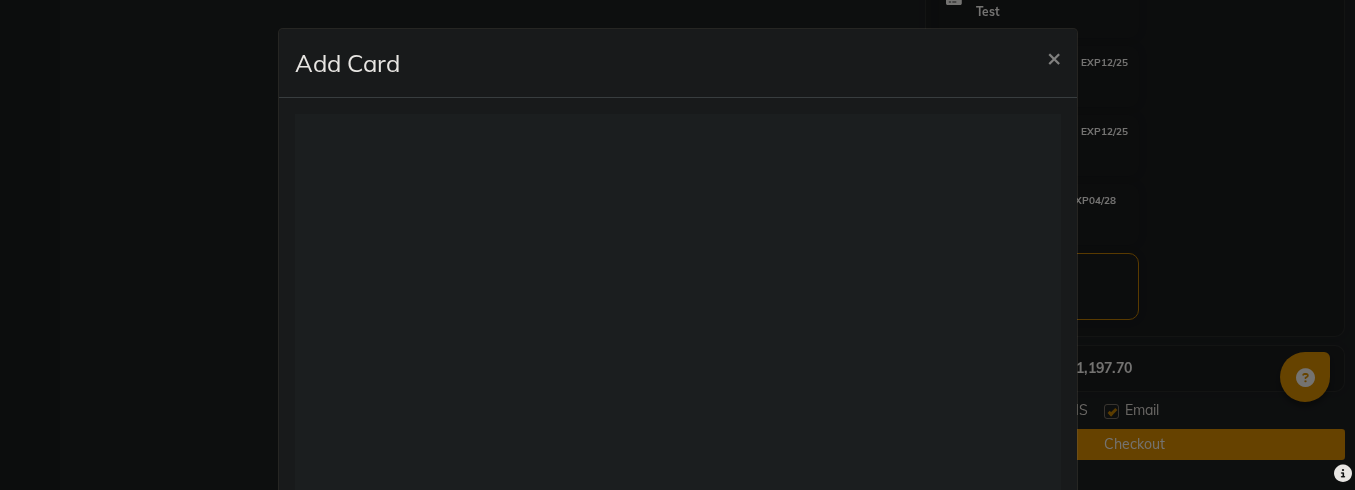 scroll, scrollTop: 0, scrollLeft: 0, axis: both 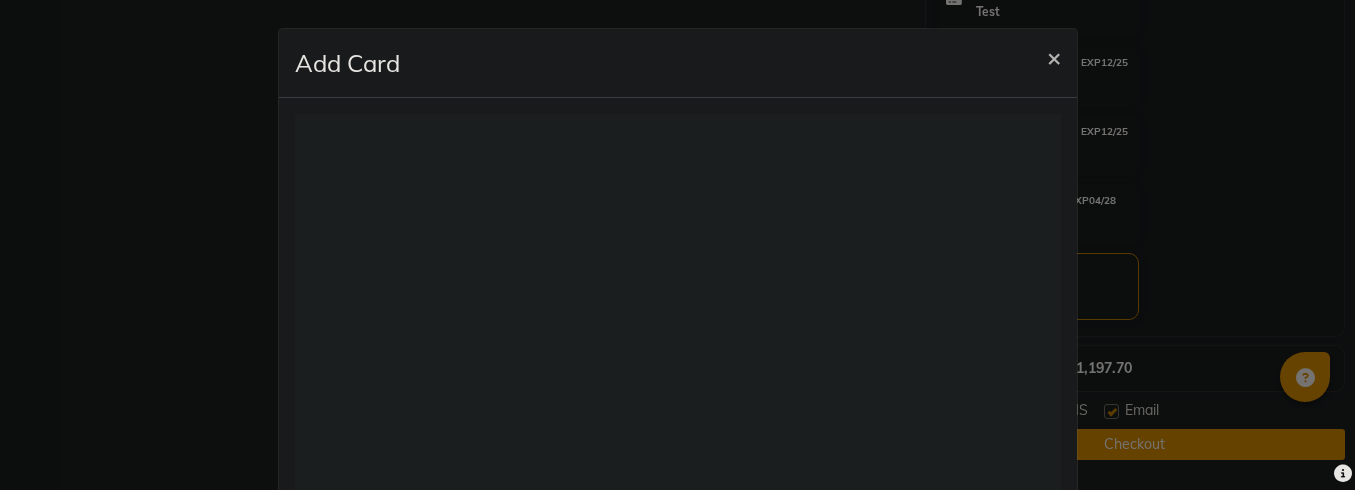 click on "×" 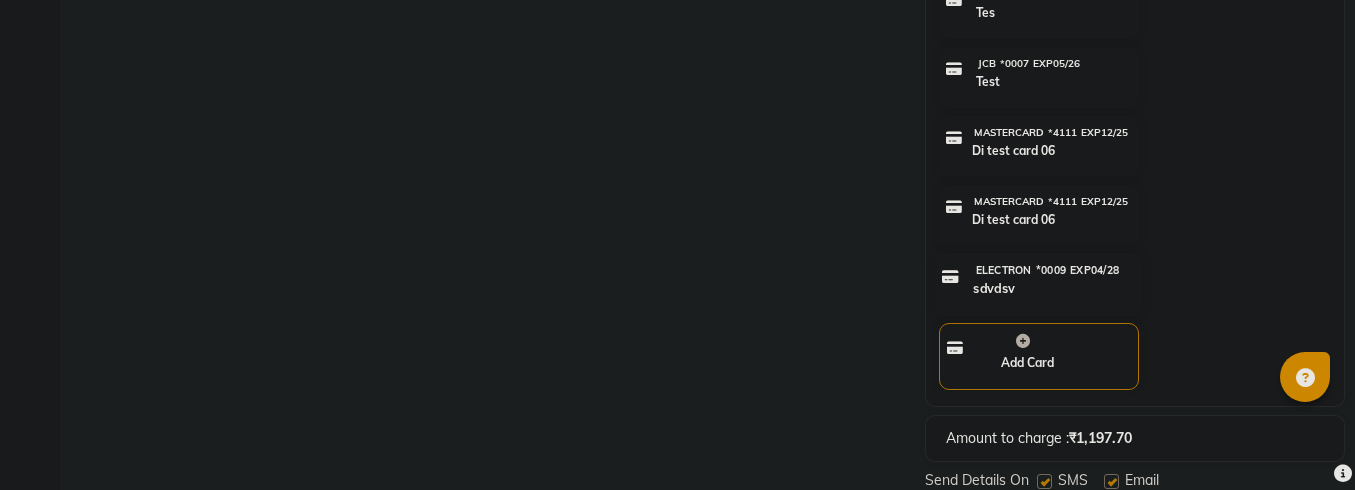 scroll, scrollTop: 1172, scrollLeft: 0, axis: vertical 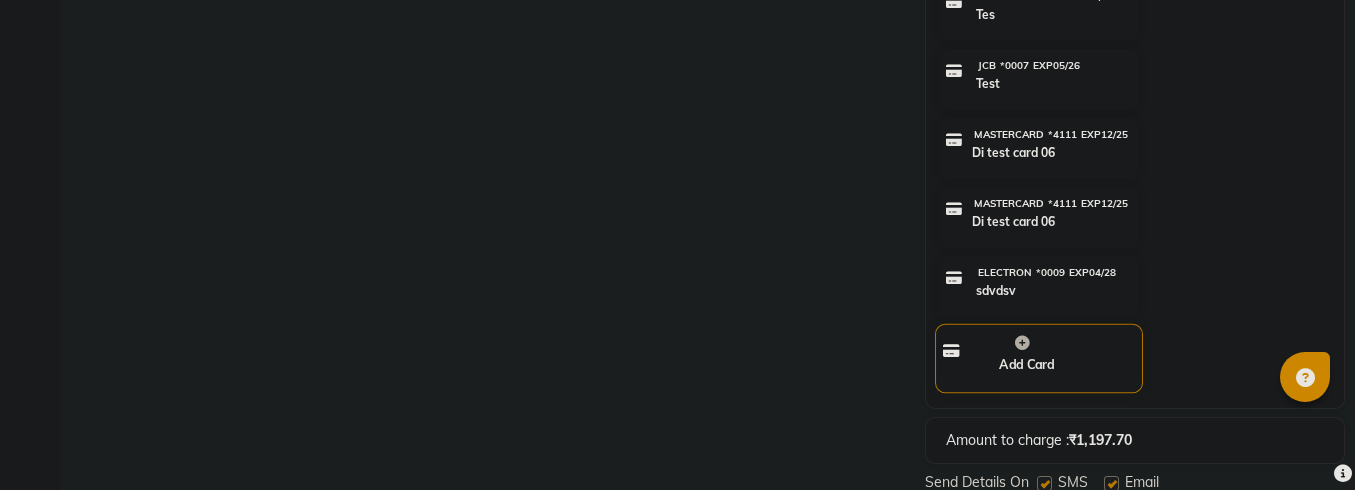 click on "Add Card" 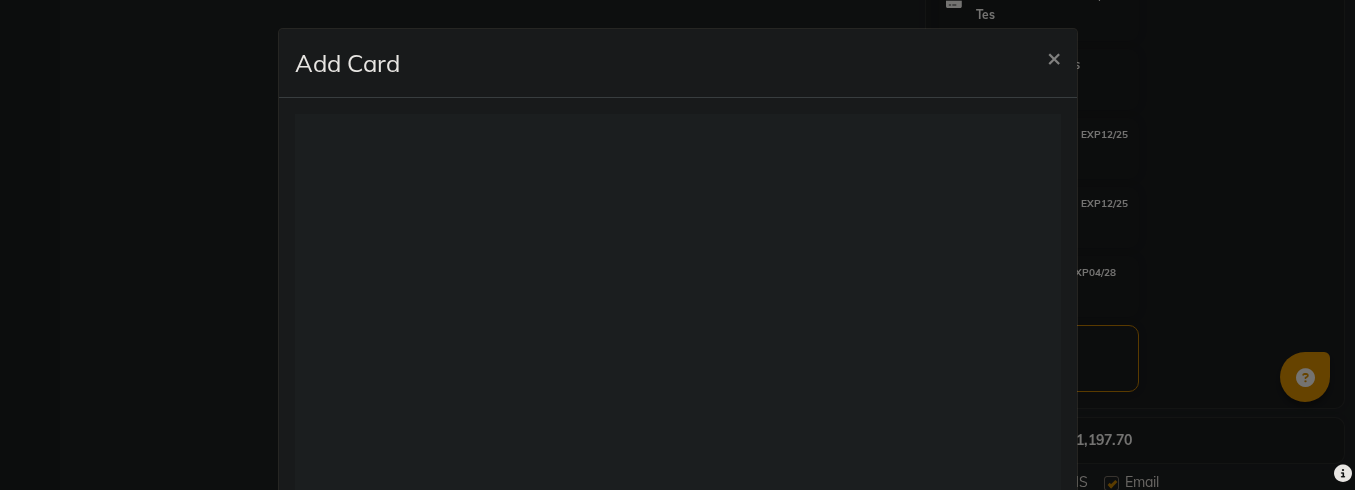 scroll, scrollTop: 0, scrollLeft: 0, axis: both 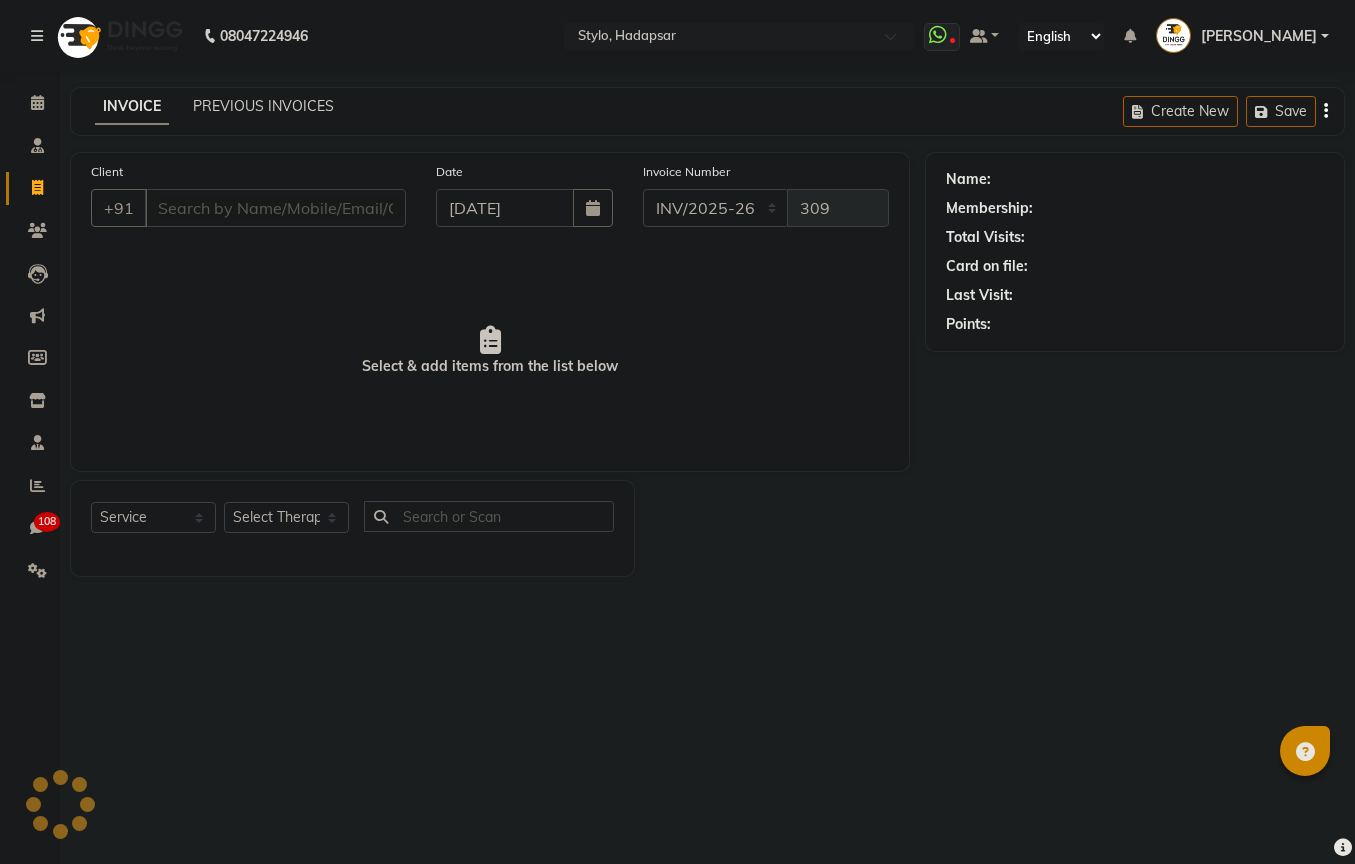 select on "157" 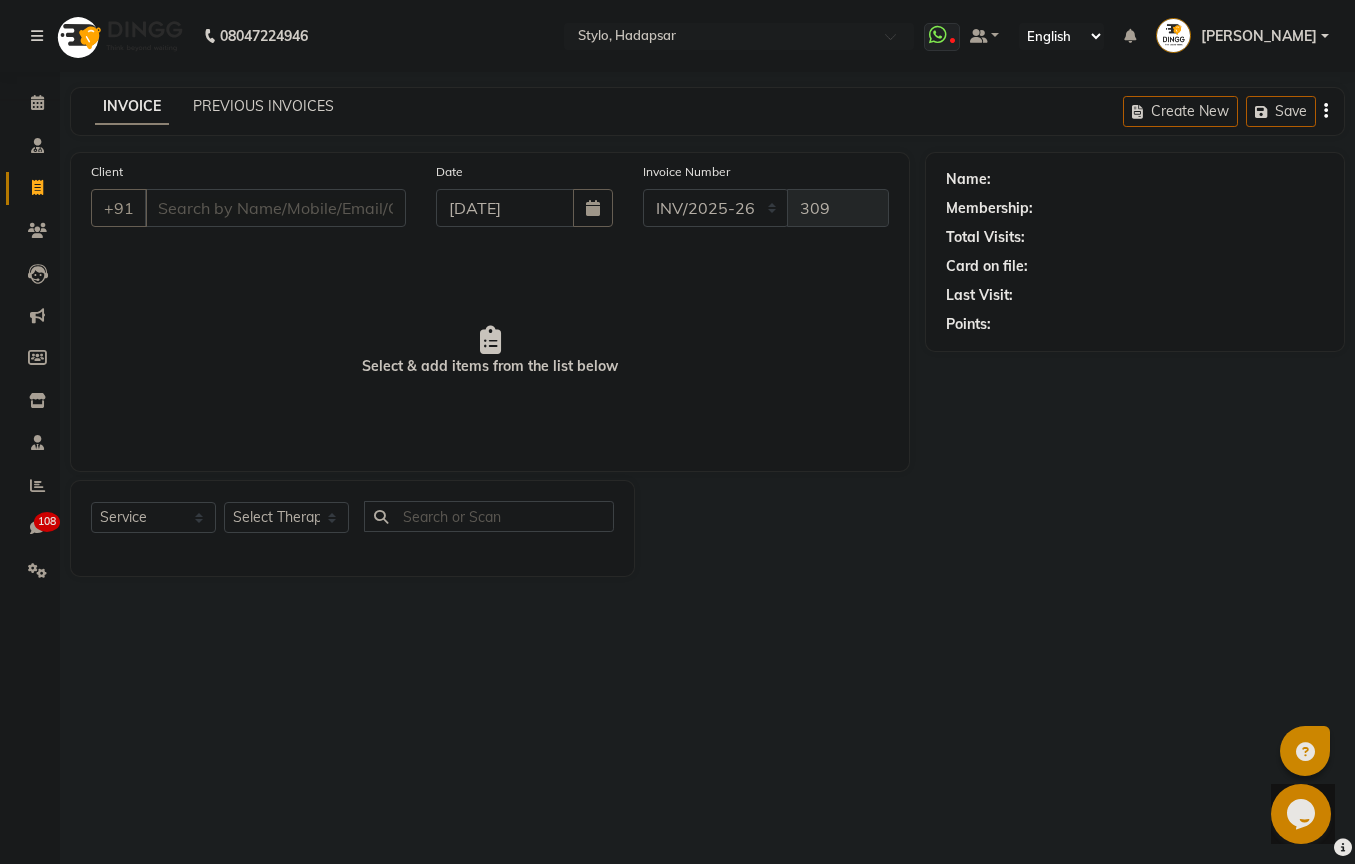 scroll, scrollTop: 0, scrollLeft: 0, axis: both 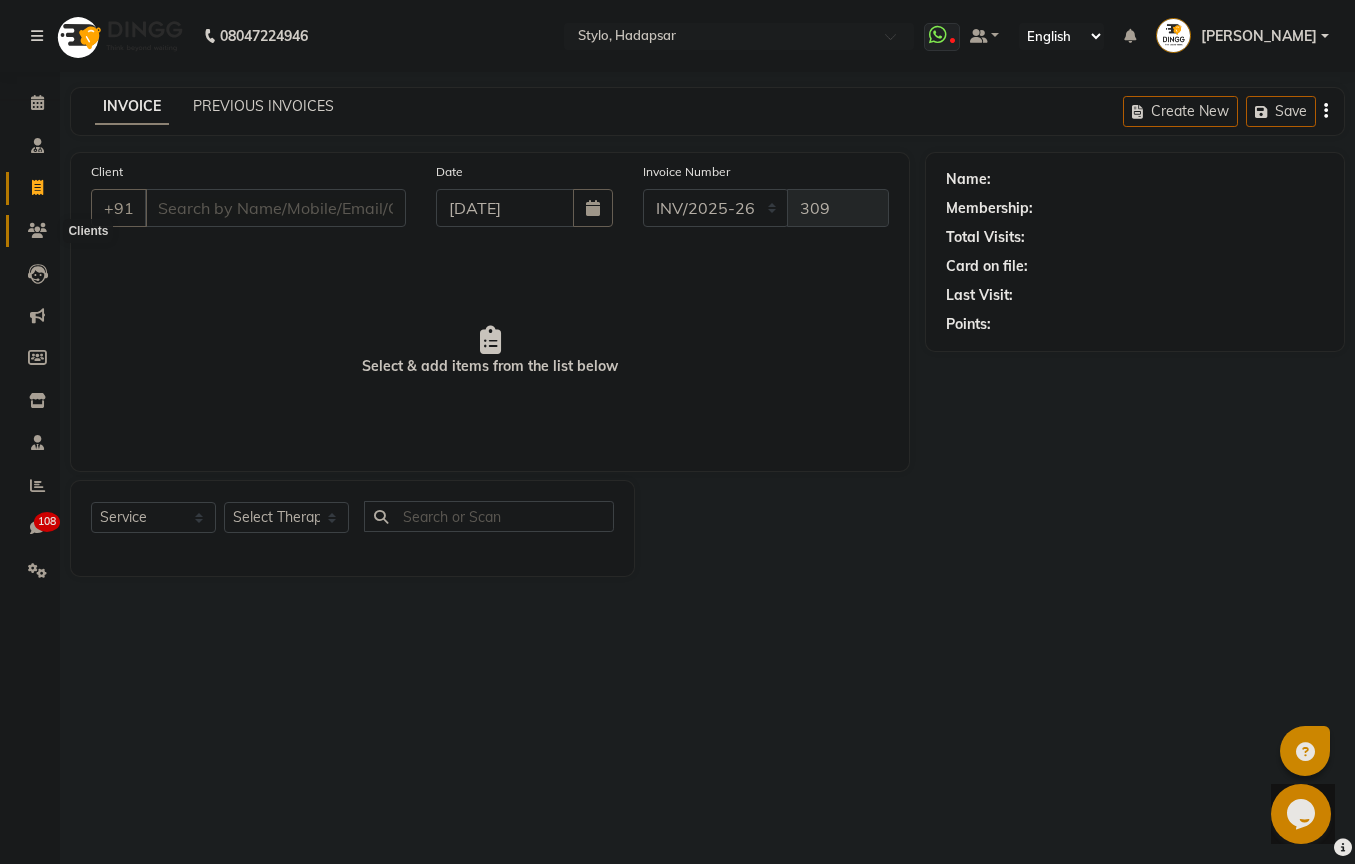 click 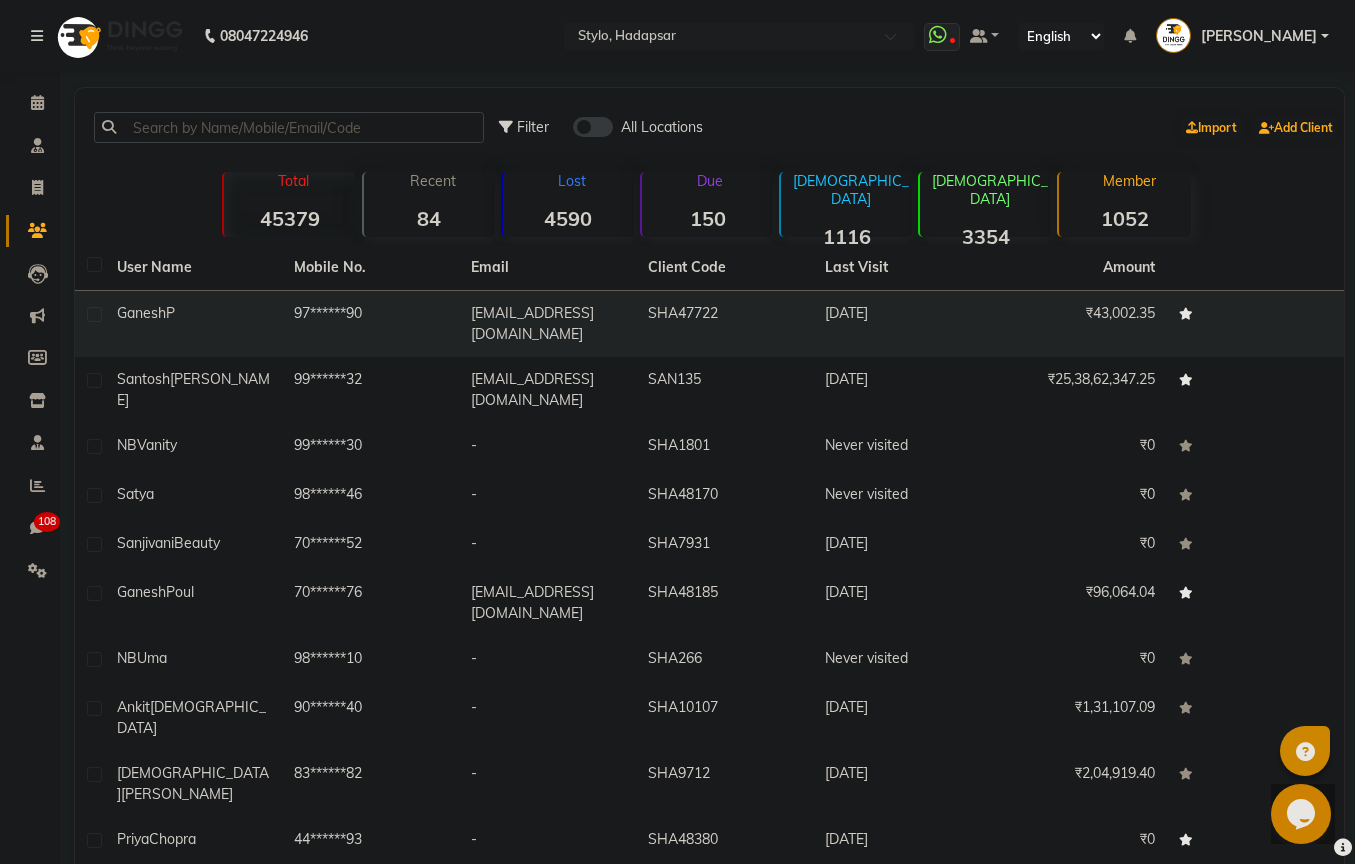 click on "P" 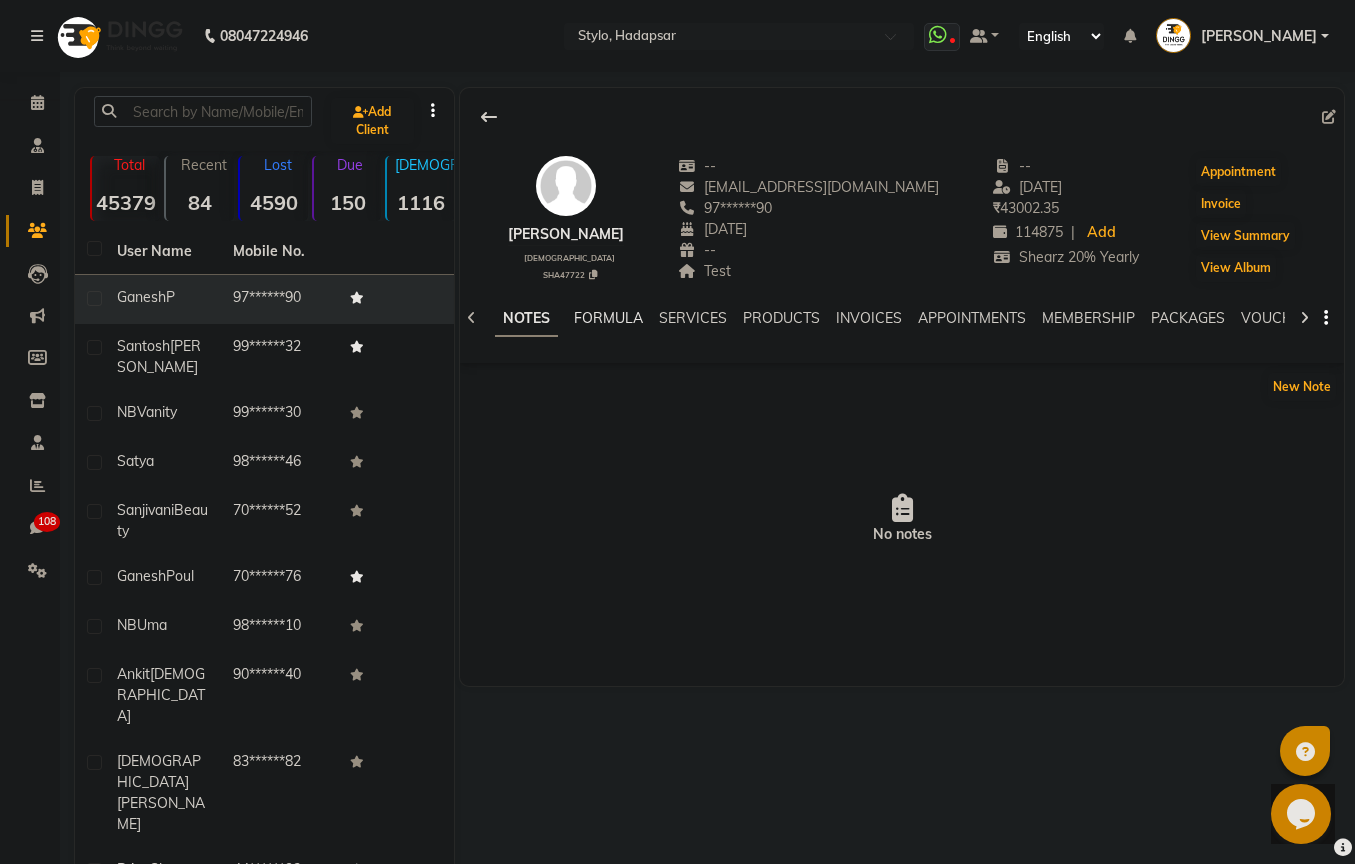 click on "FORMULA" 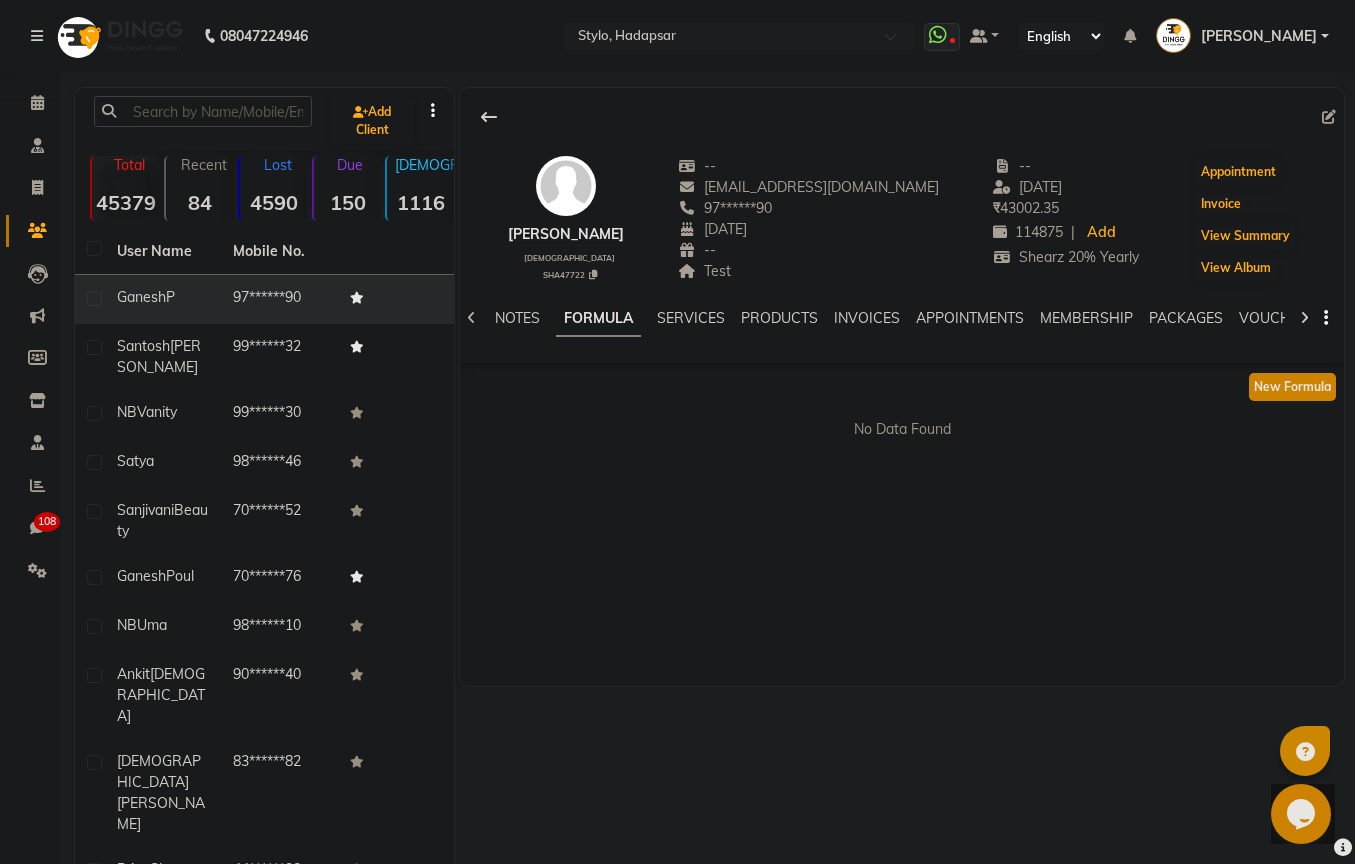 click on "New Formula" 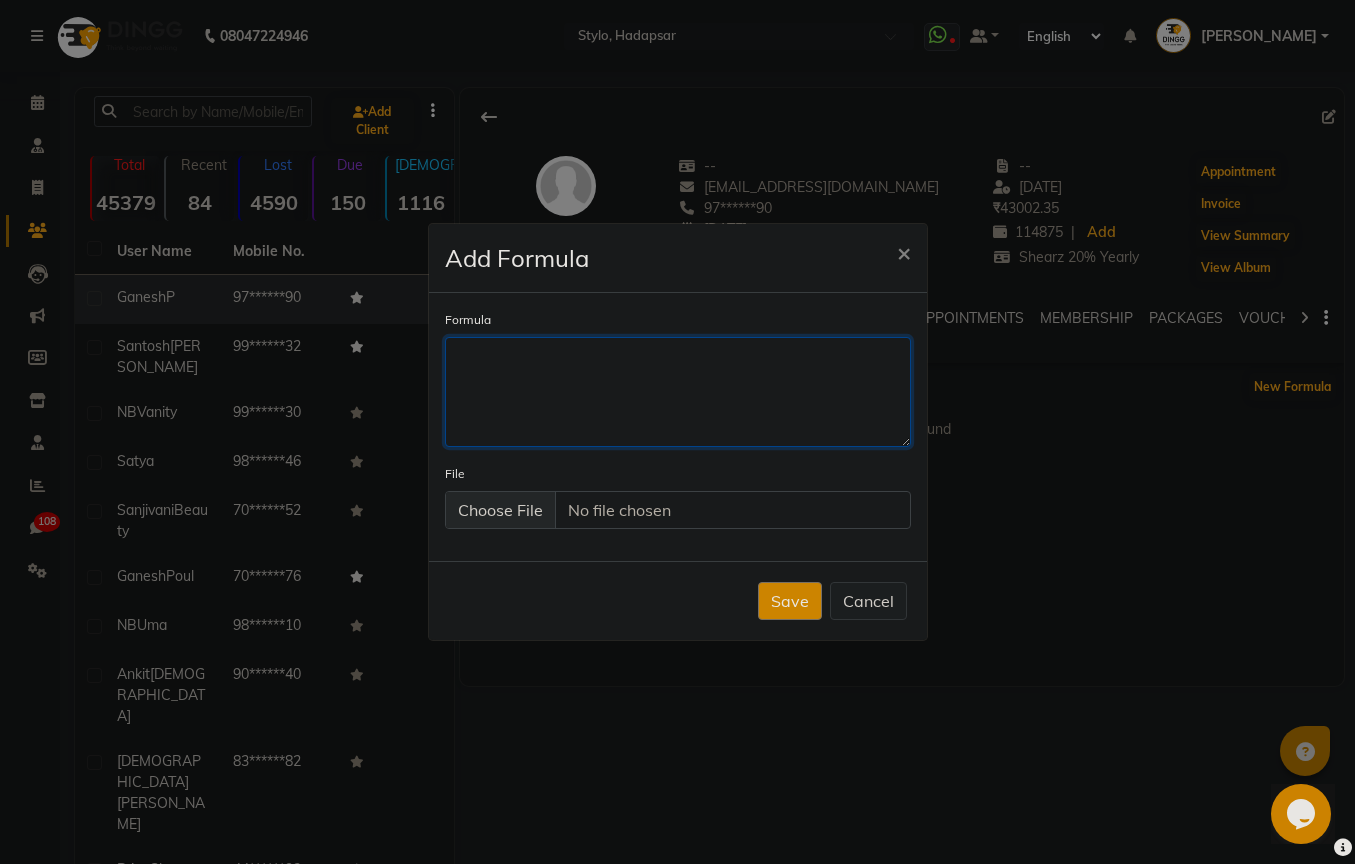 click on "Formula" at bounding box center [678, 392] 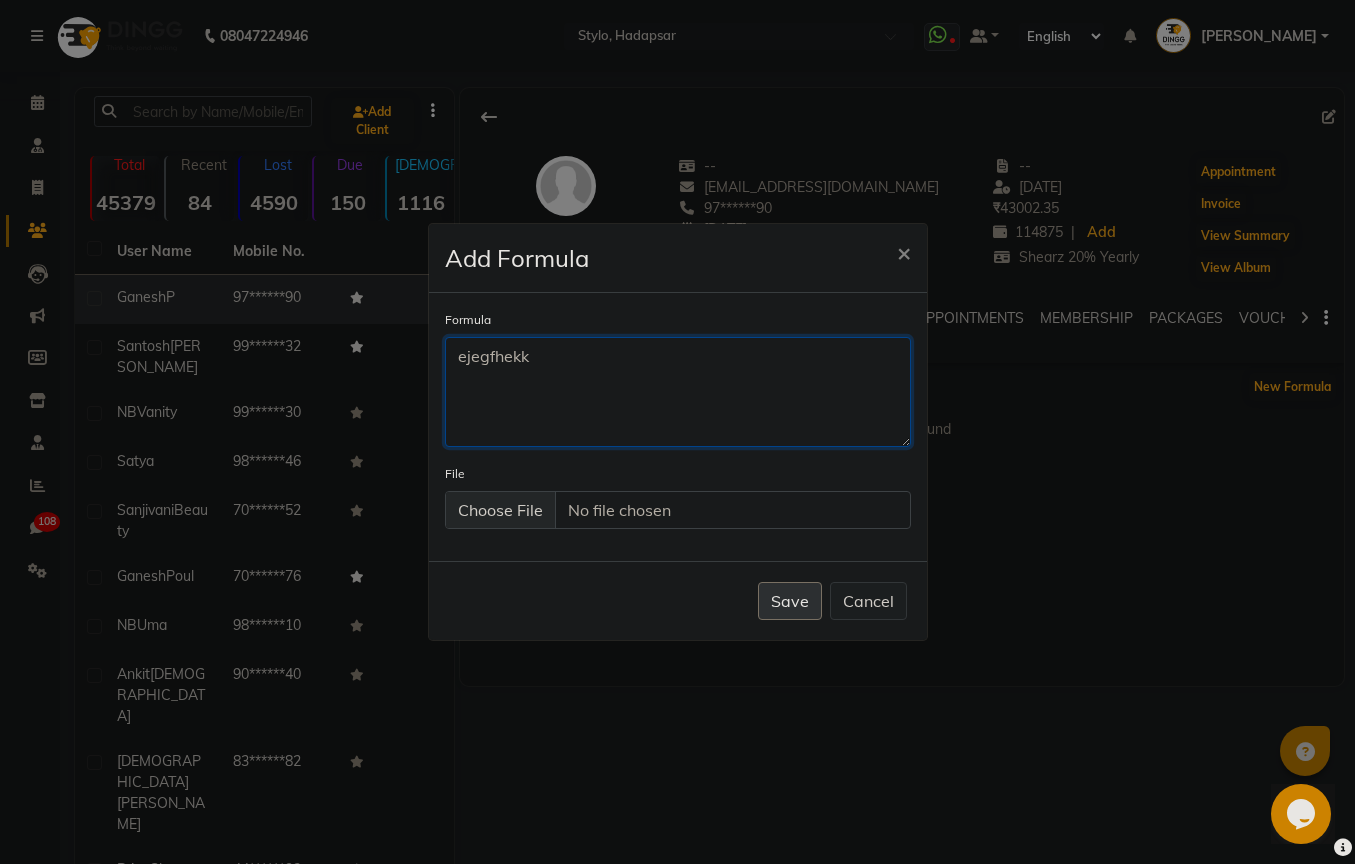 type on "ejegfhekk" 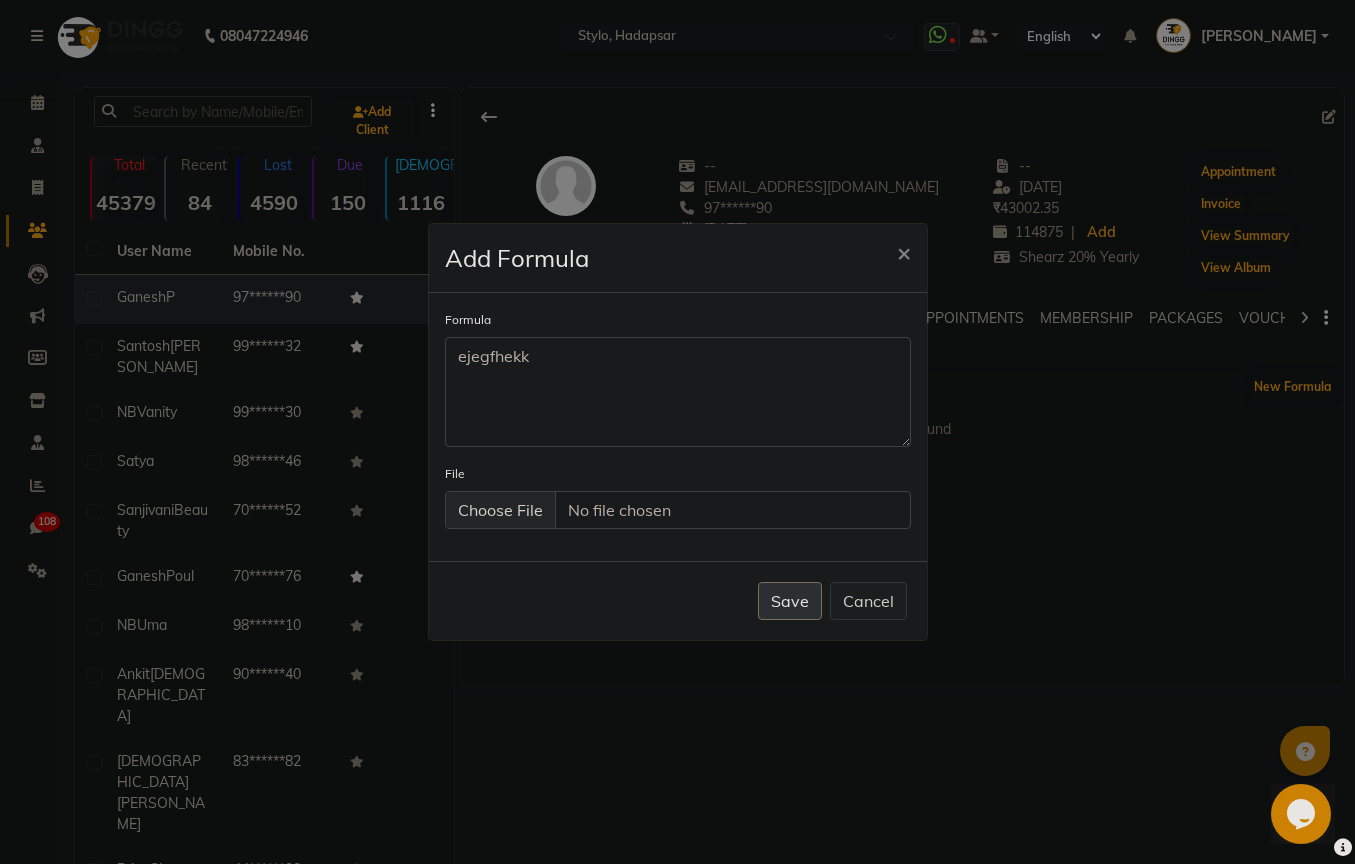 click on "Save" 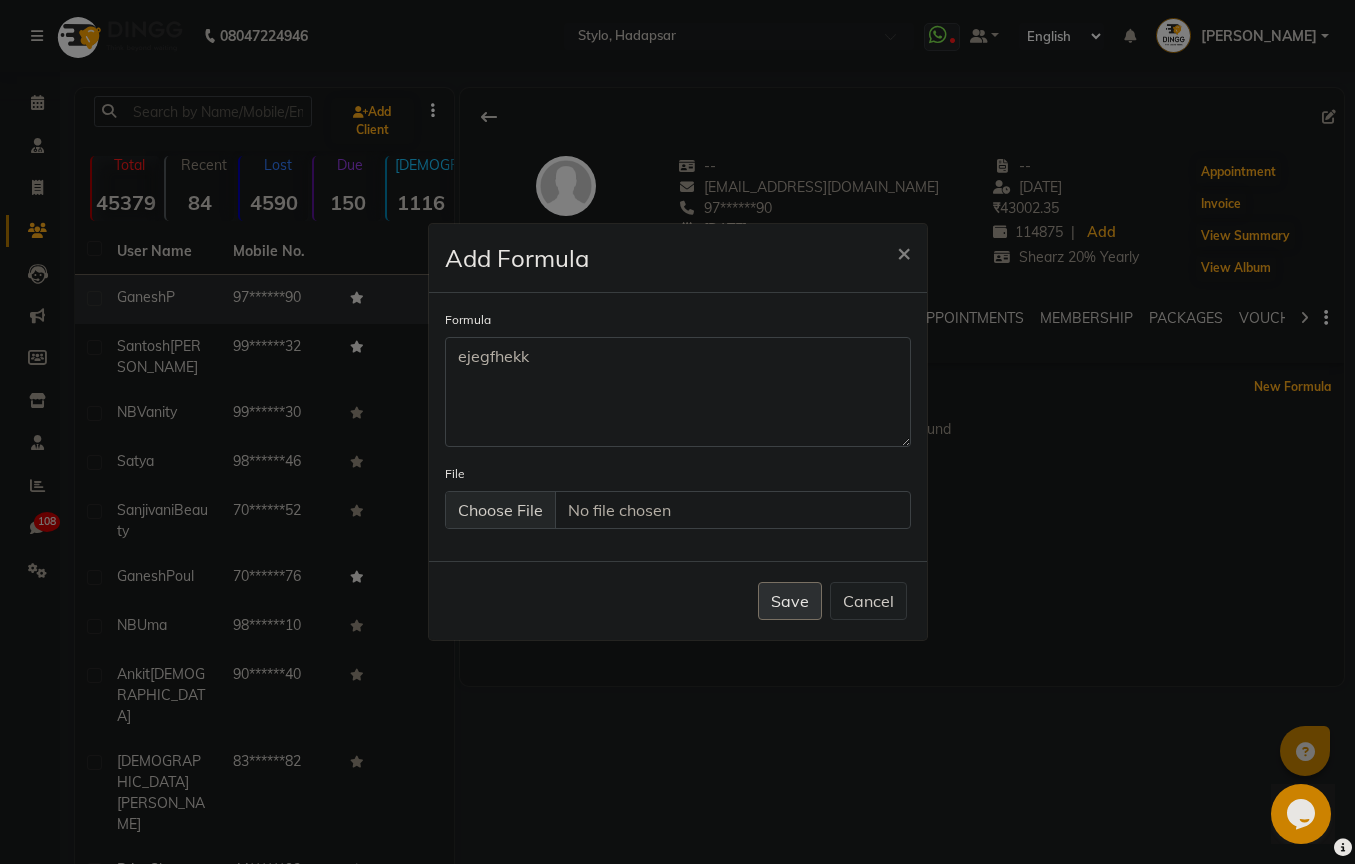 type 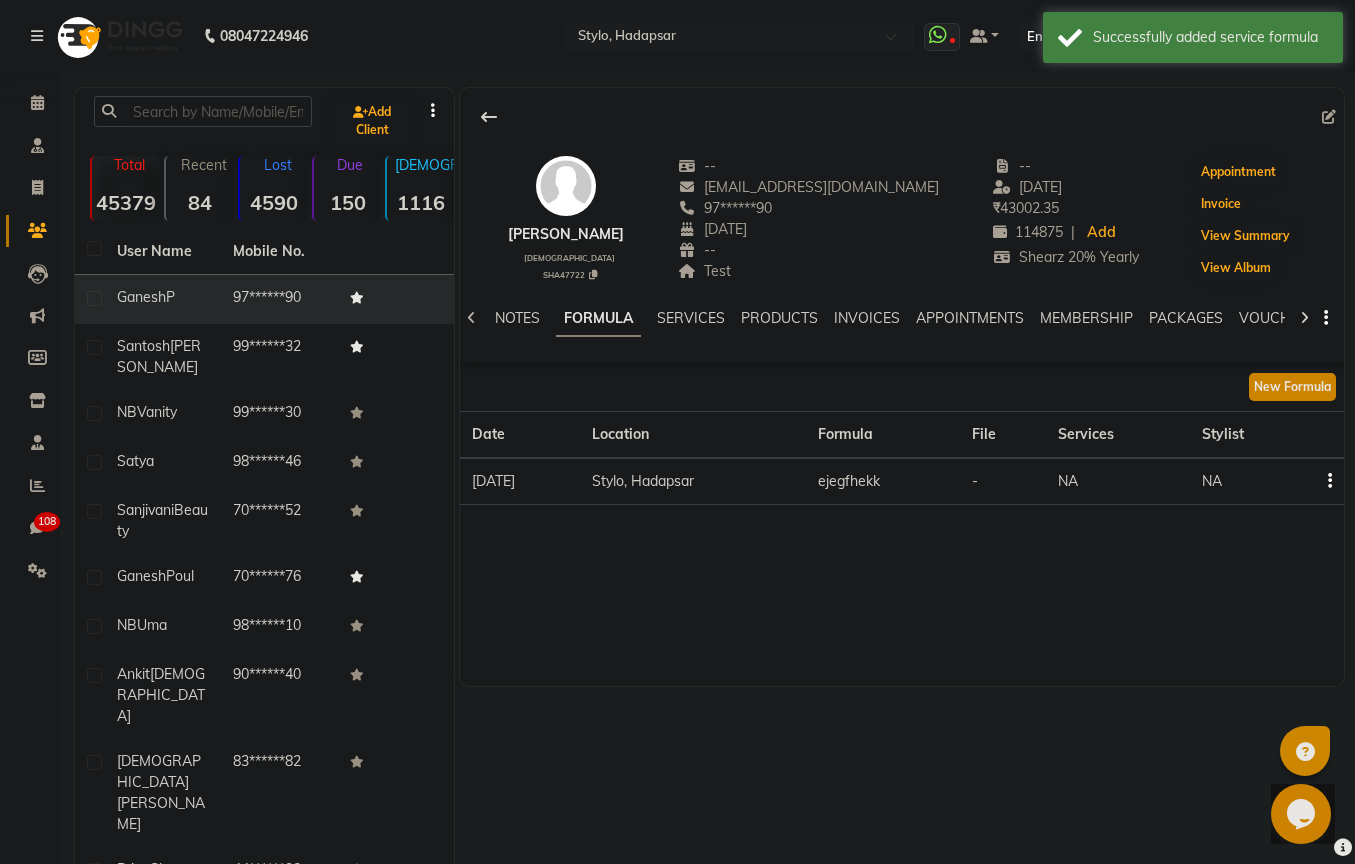 click on "New Formula" 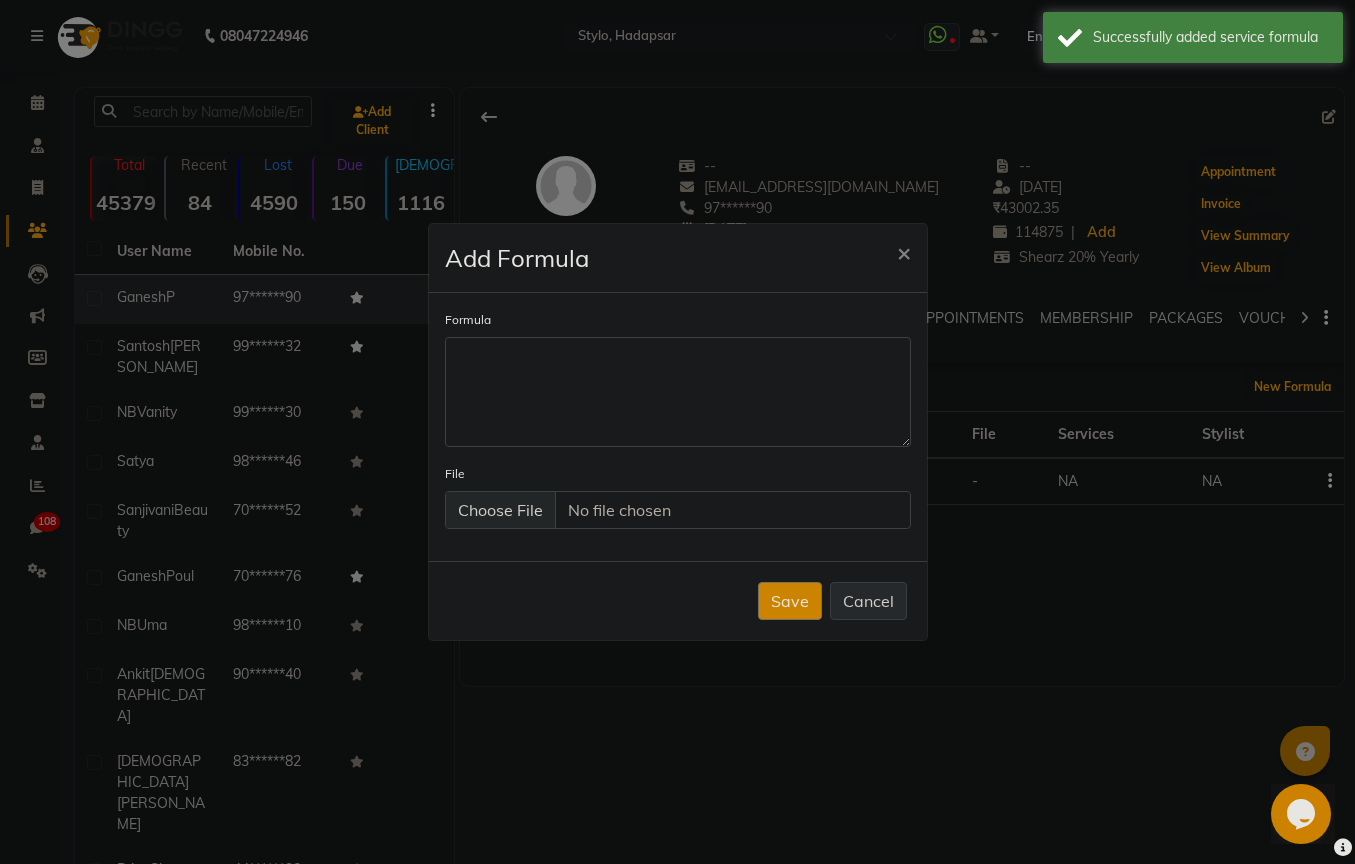 click on "Cancel" 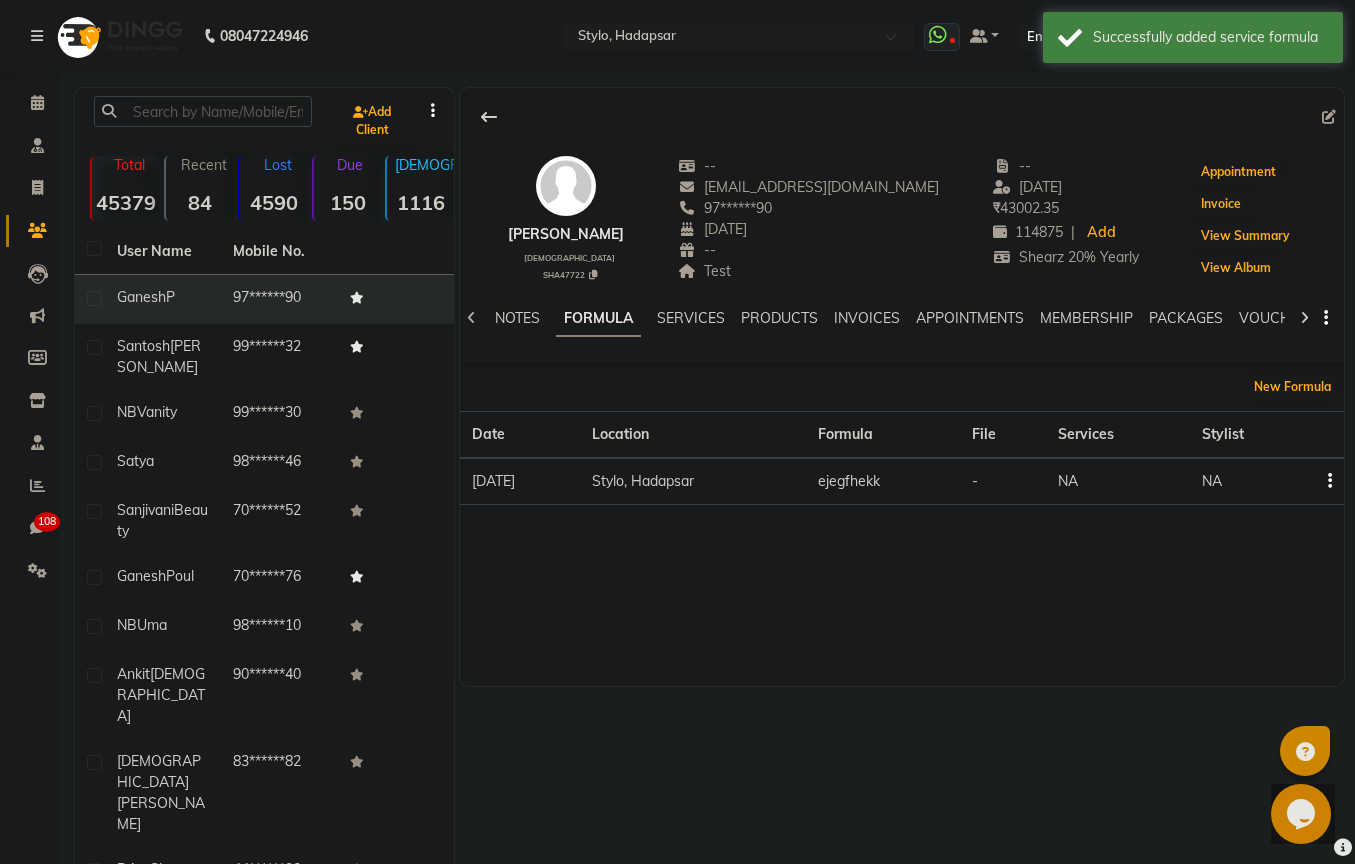 click 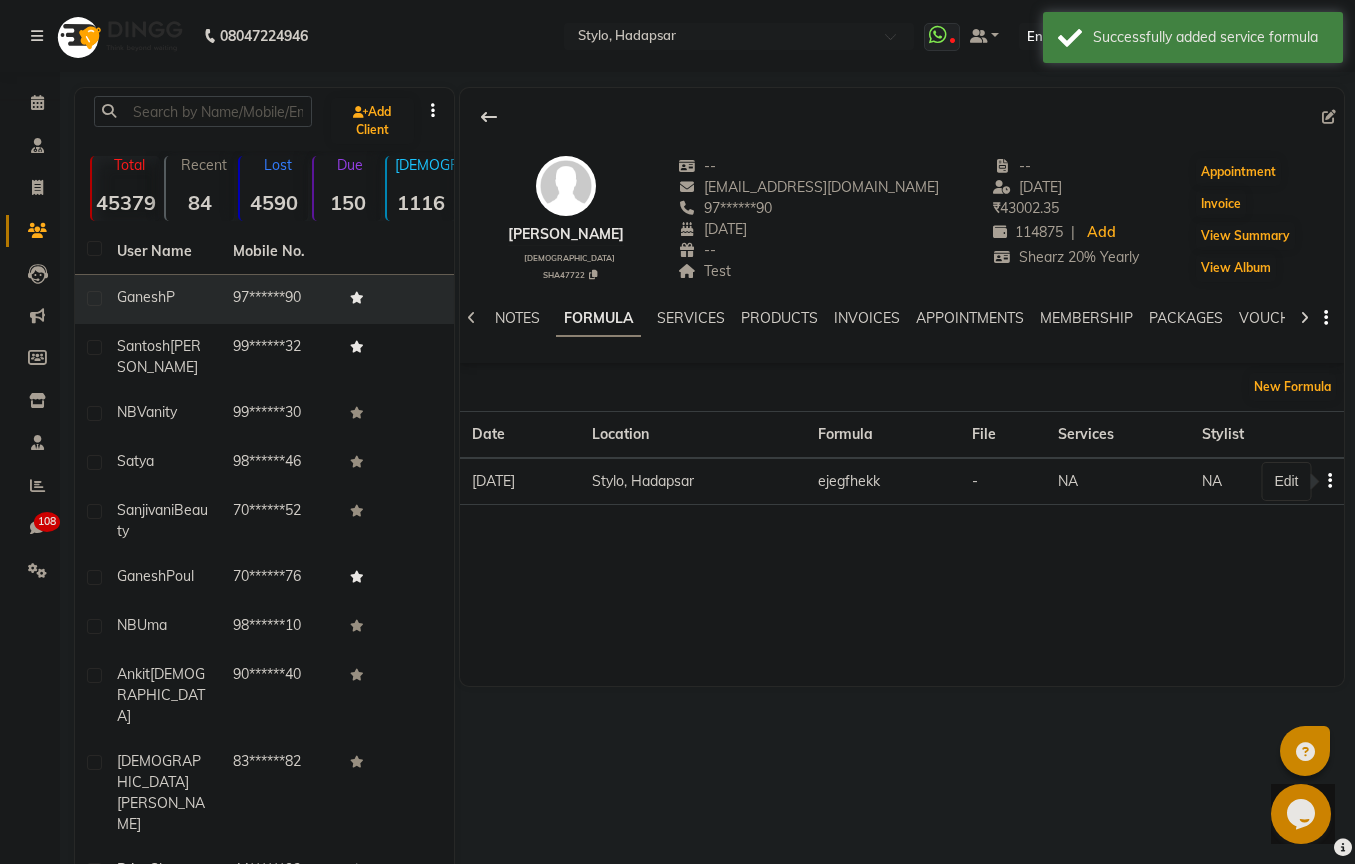 click on "Edit" at bounding box center [1286, 481] 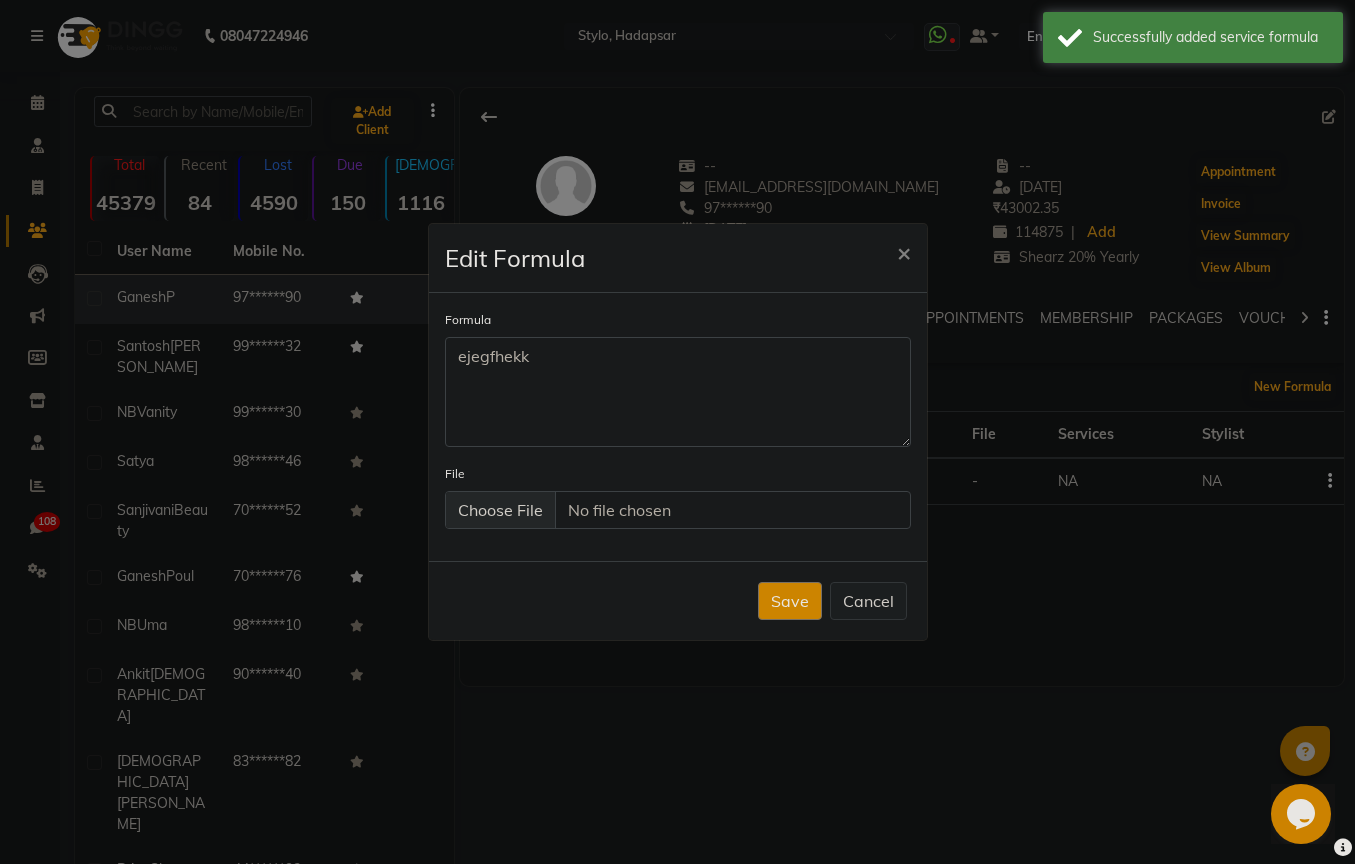 click on "Save   Cancel" 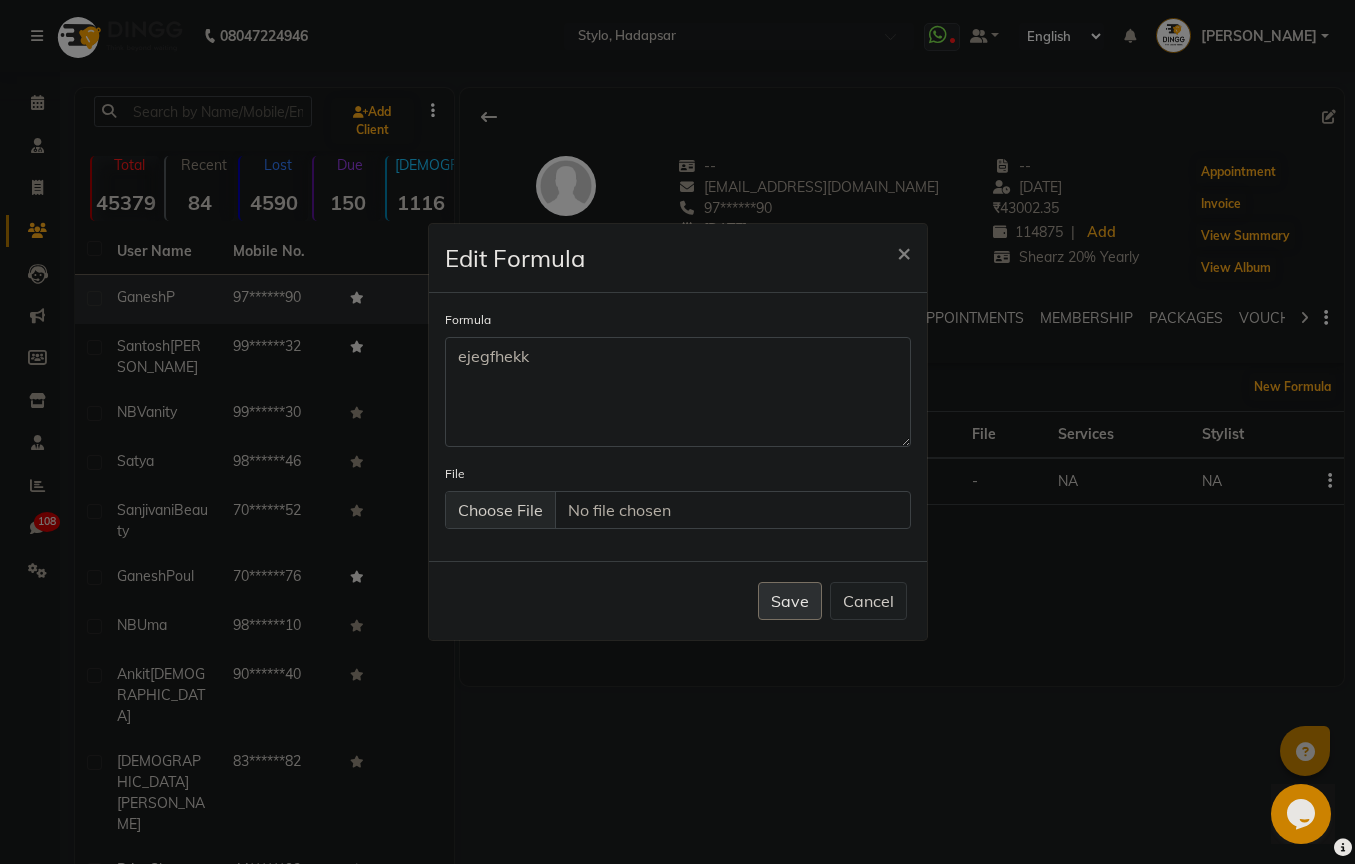 click on "Save" 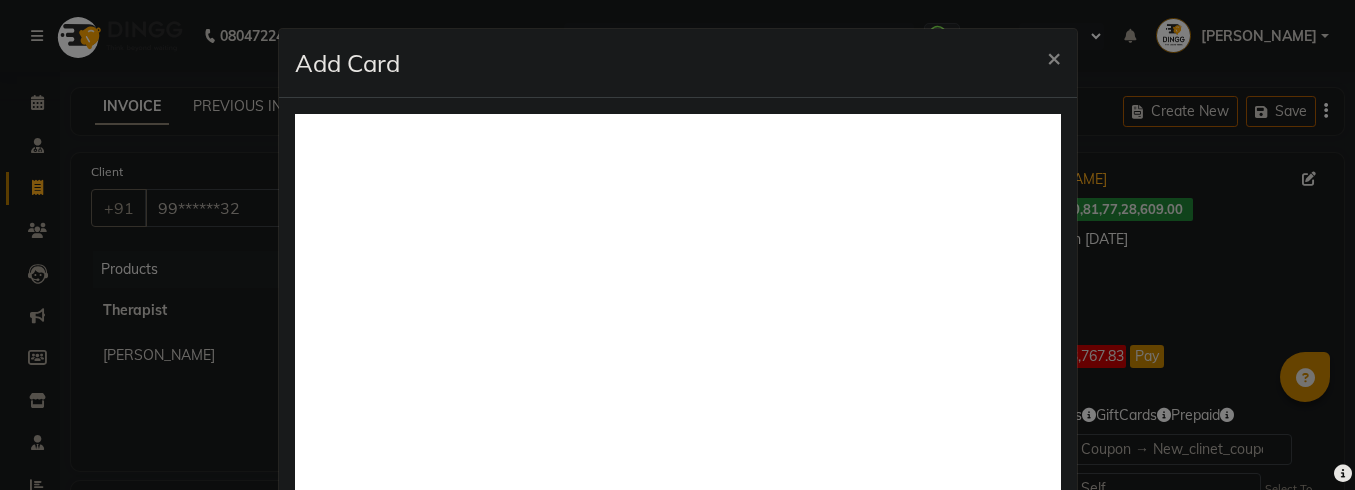 select on "157" 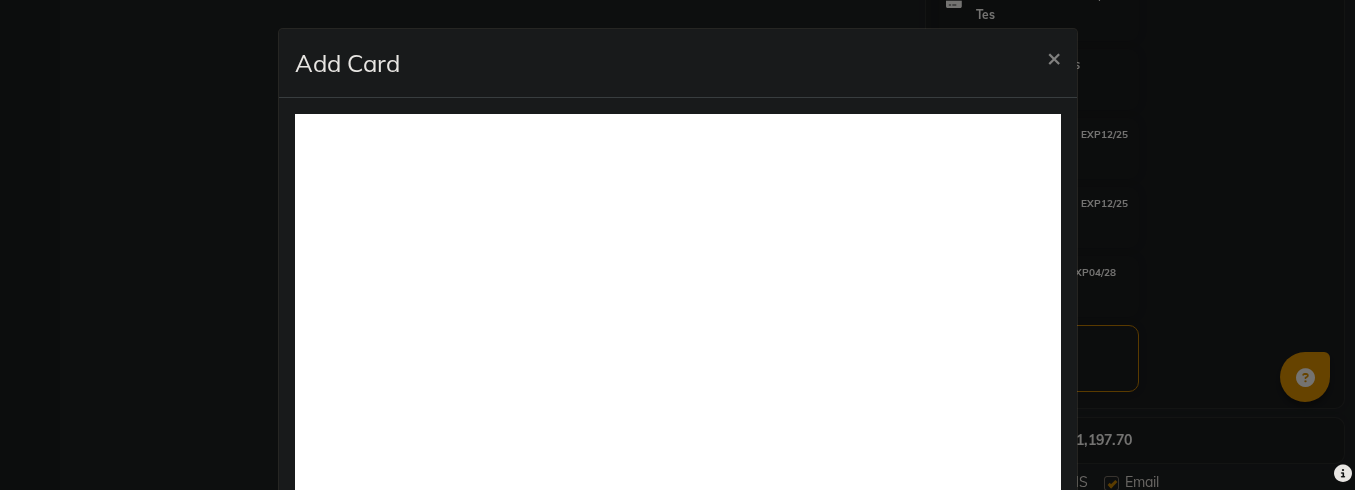scroll, scrollTop: 0, scrollLeft: 0, axis: both 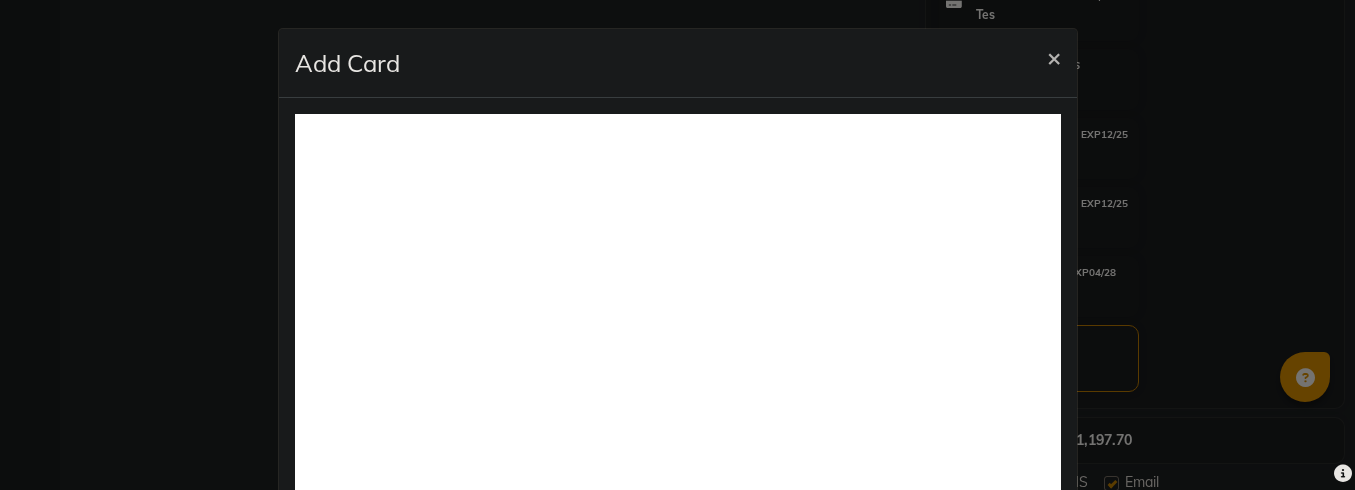click on "×" 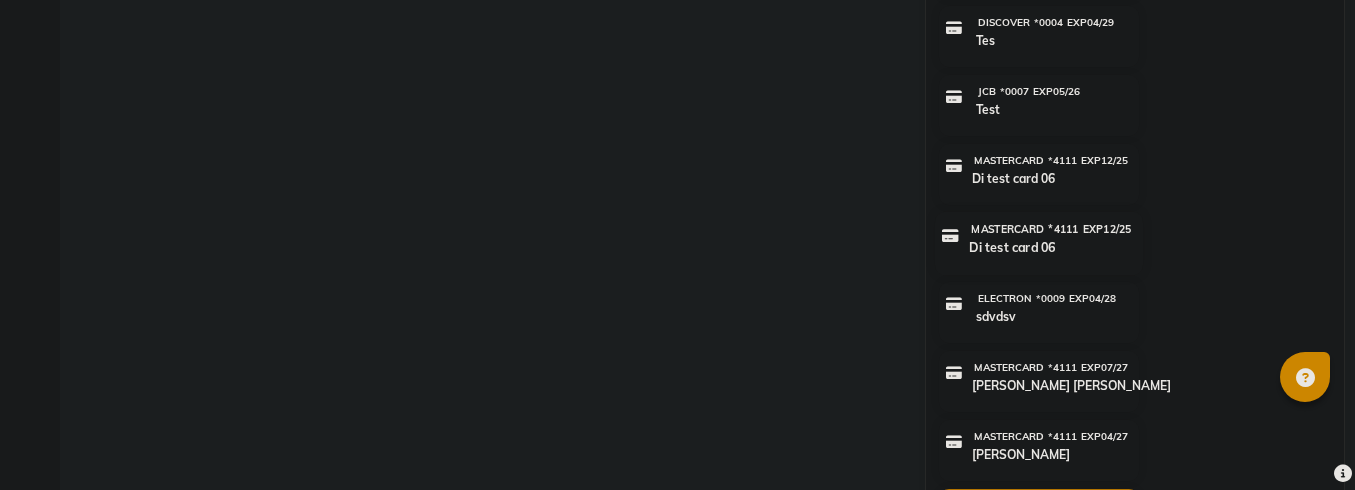scroll, scrollTop: 1145, scrollLeft: 0, axis: vertical 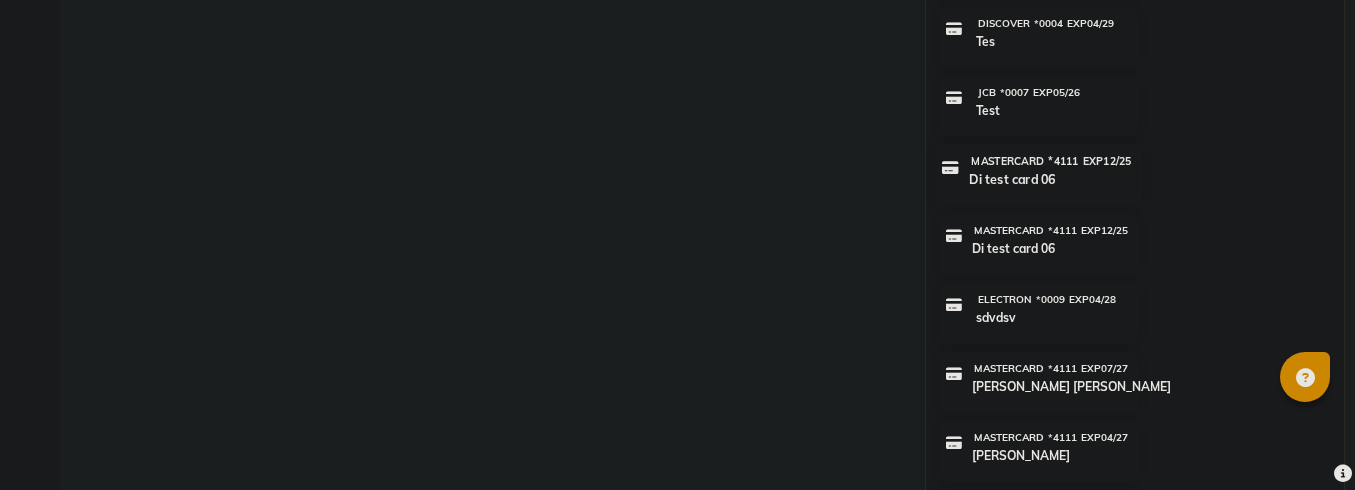 click on "Di test card 06" 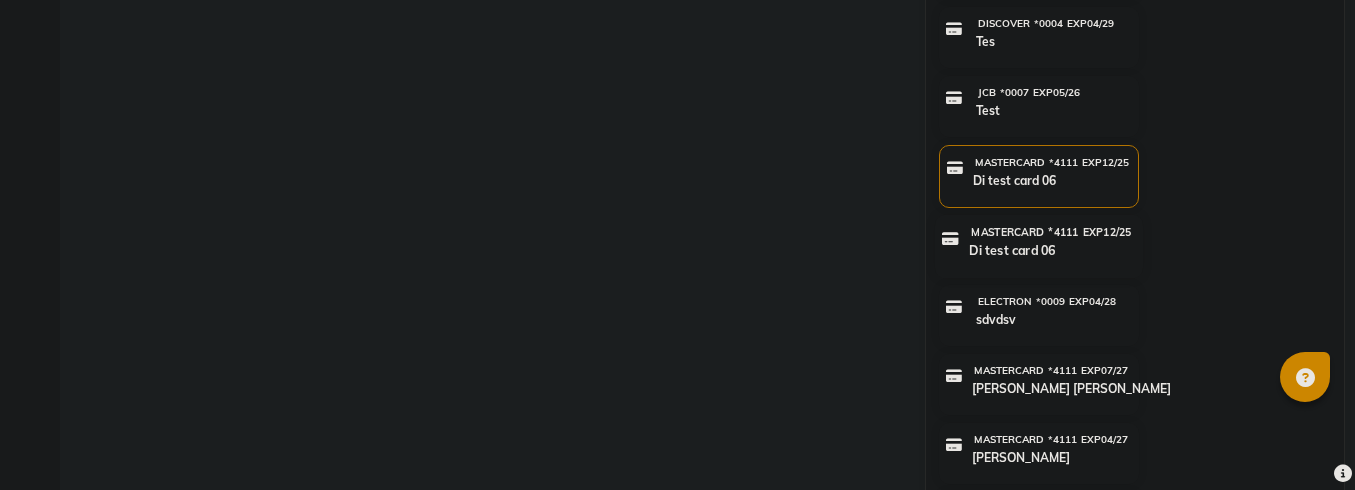 click on "Di test card 06" 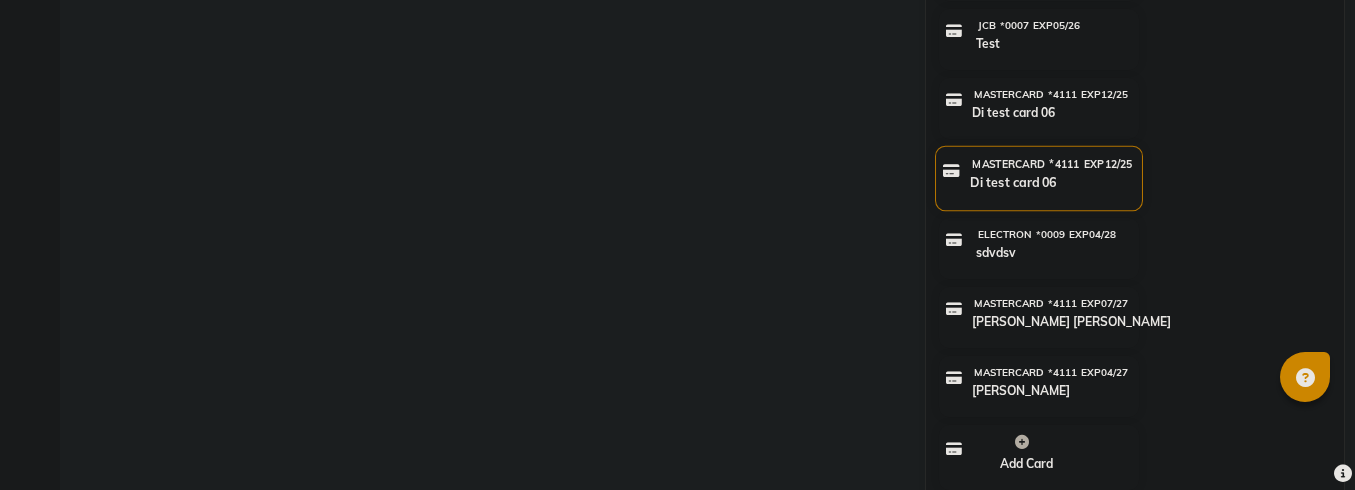 scroll, scrollTop: 1205, scrollLeft: 0, axis: vertical 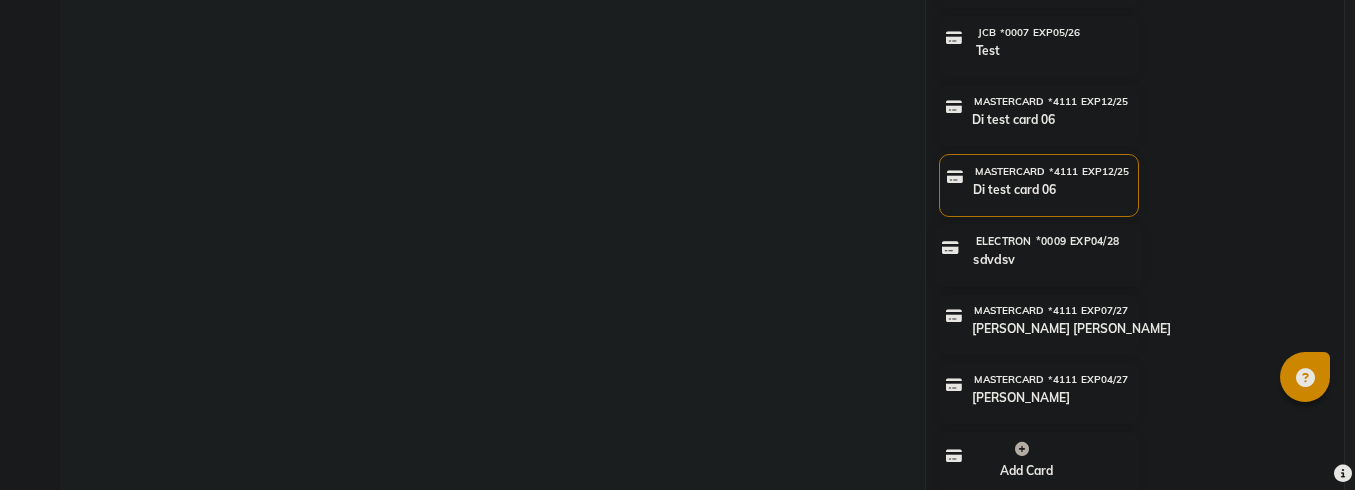 click on "*0009" 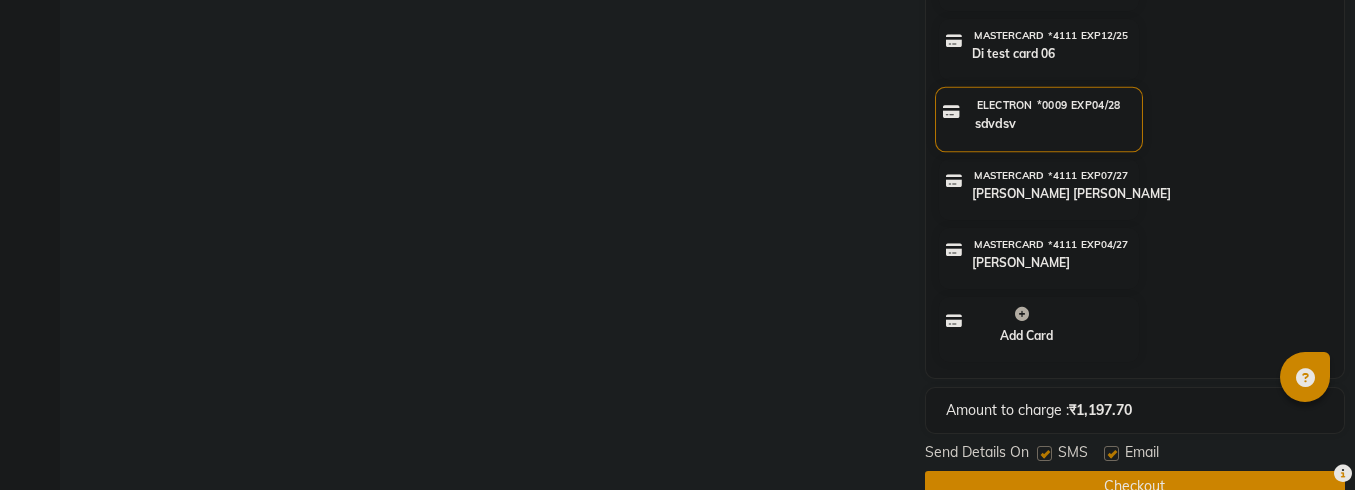 scroll, scrollTop: 1382, scrollLeft: 0, axis: vertical 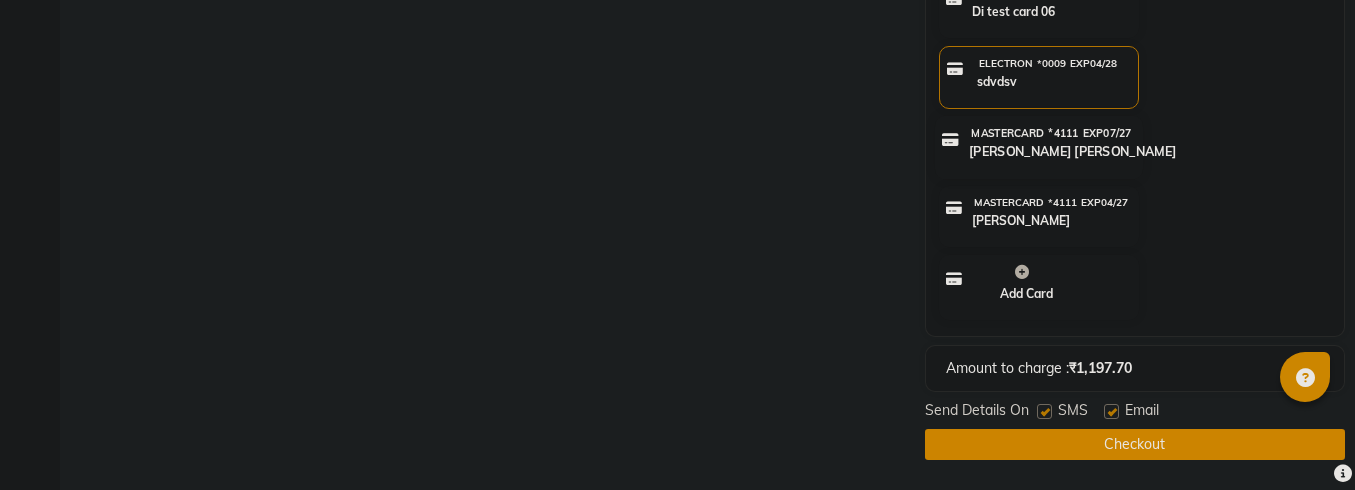 click on "Sam bill" 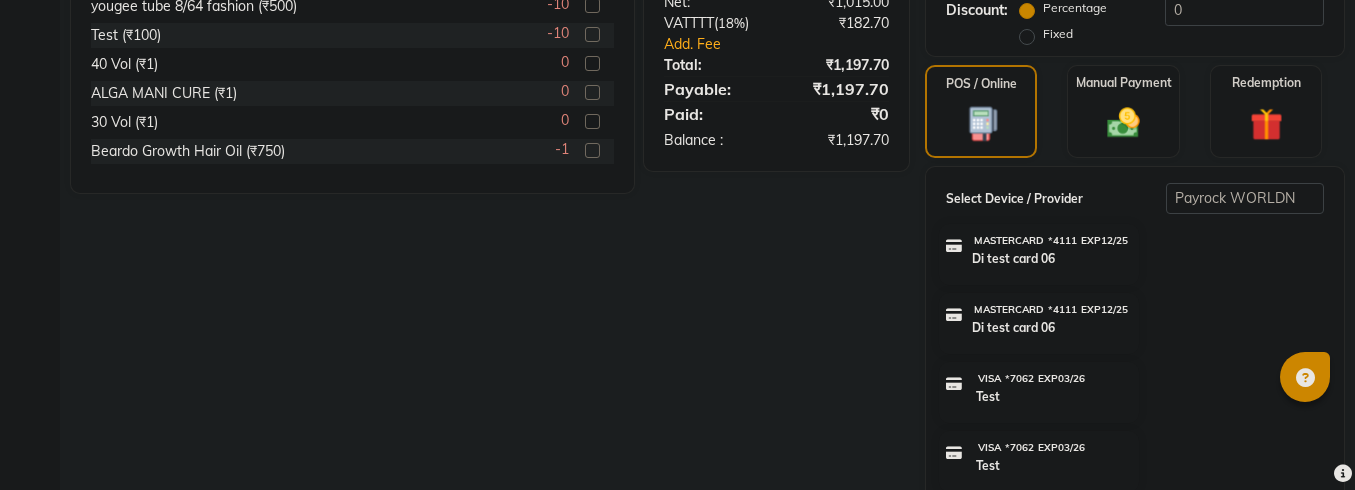 scroll, scrollTop: 589, scrollLeft: 0, axis: vertical 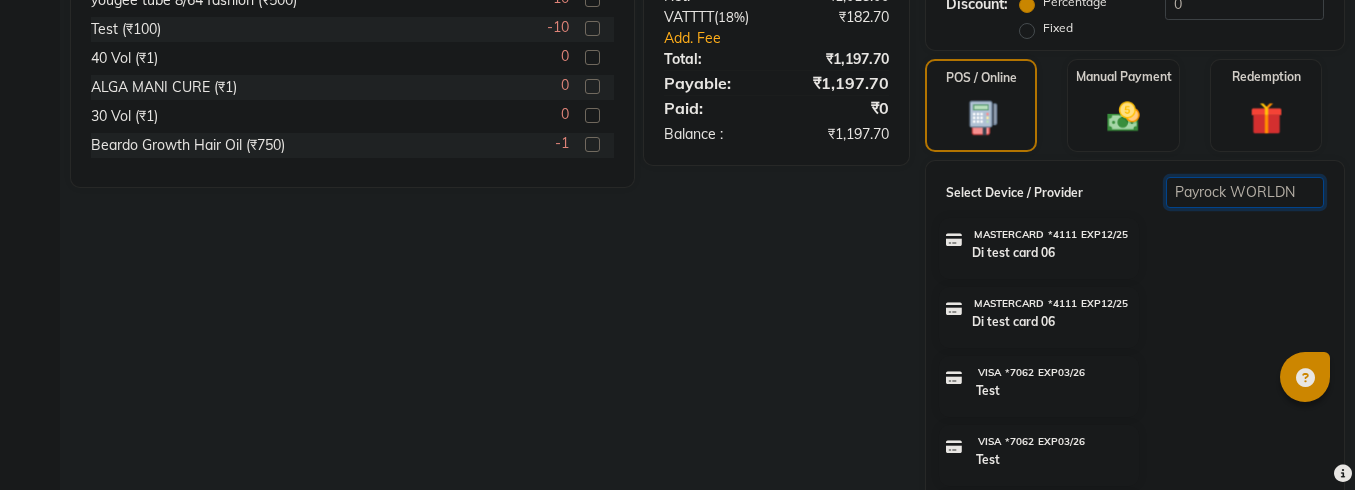 click on "Select  RazorPayPOS   payByCloud   PineLabs Test1   Payrock WORLDNET   pay by cloud   test" 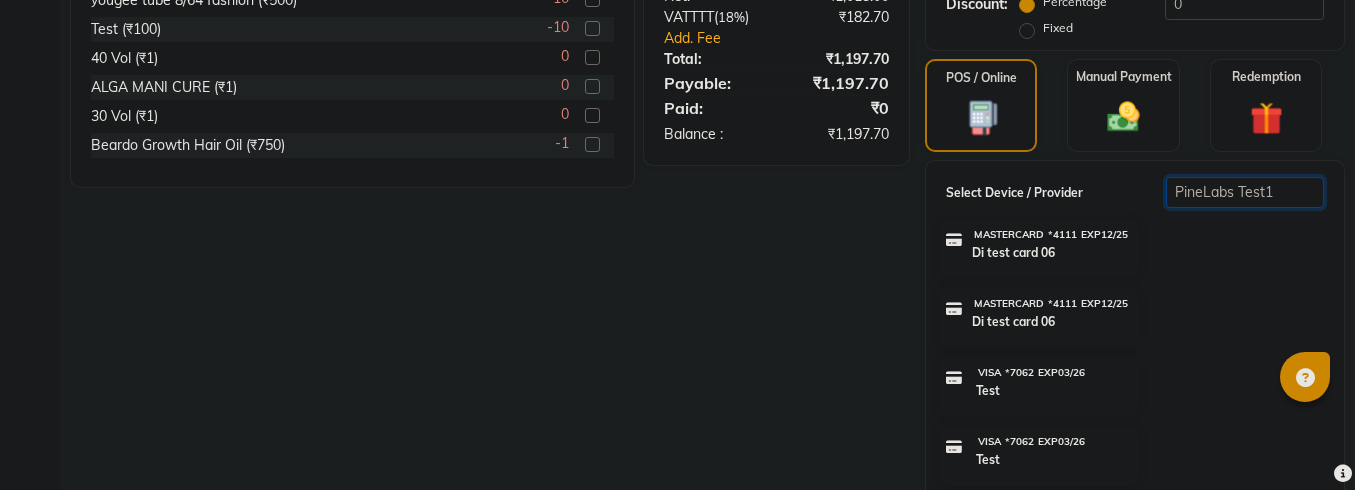 scroll, scrollTop: 541, scrollLeft: 0, axis: vertical 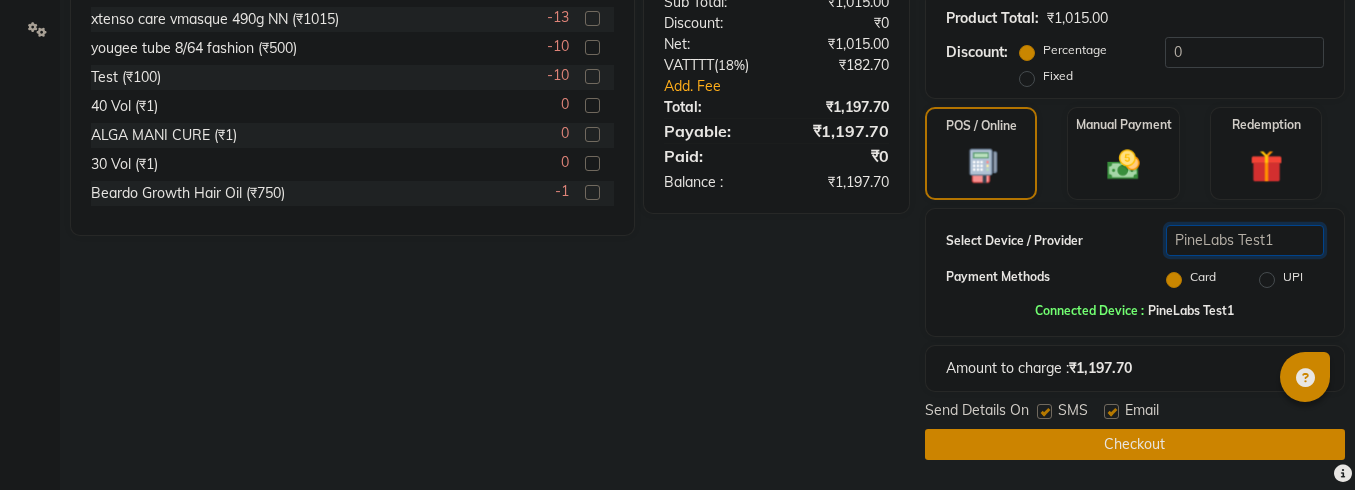 click on "Select  RazorPayPOS   payByCloud   PineLabs Test1   Payrock WORLDNET   pay by cloud   test" 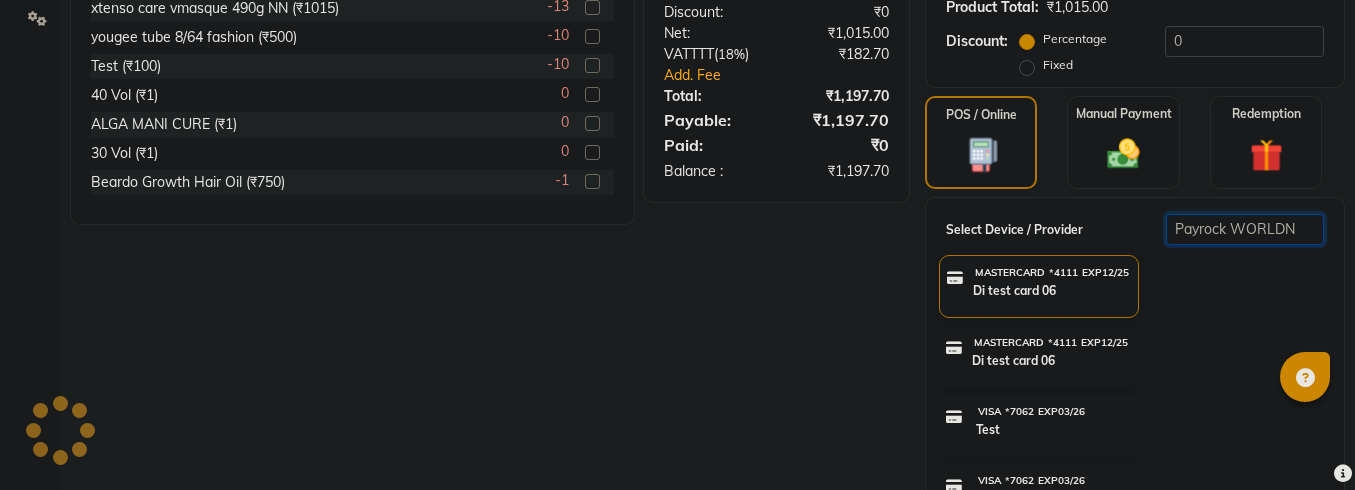 scroll, scrollTop: 589, scrollLeft: 0, axis: vertical 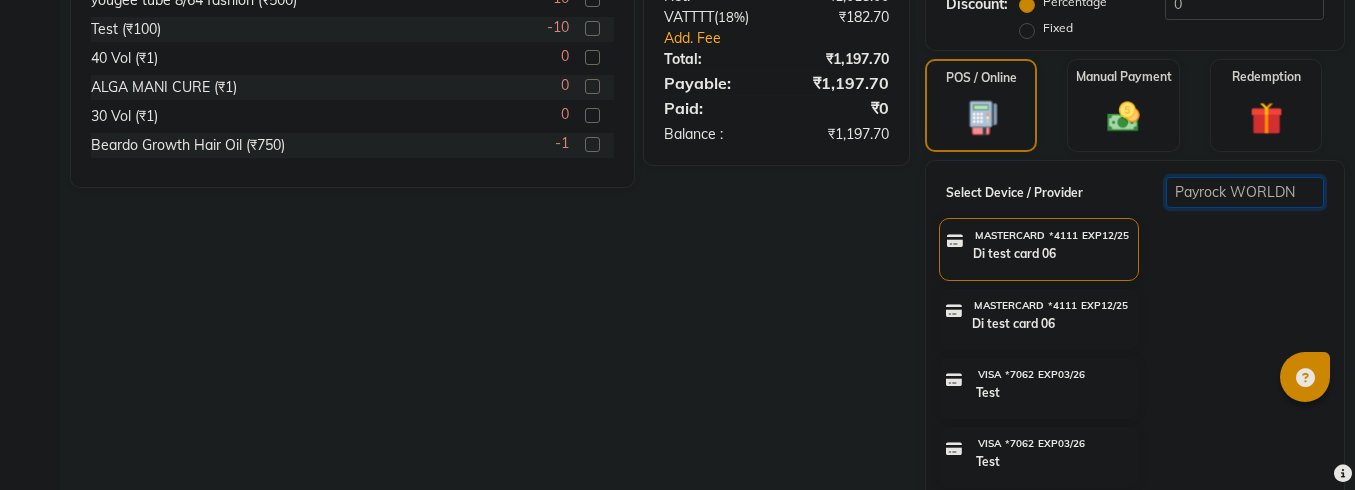 click on "Select  RazorPayPOS   payByCloud   PineLabs Test1   Payrock WORLDNET   pay by cloud   test" 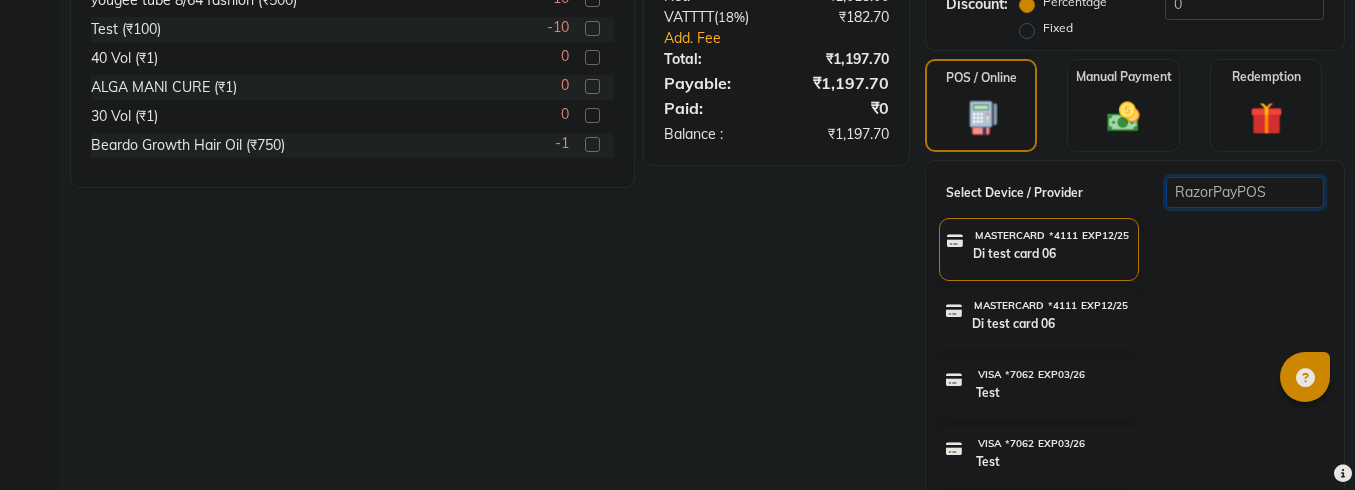 scroll, scrollTop: 471, scrollLeft: 0, axis: vertical 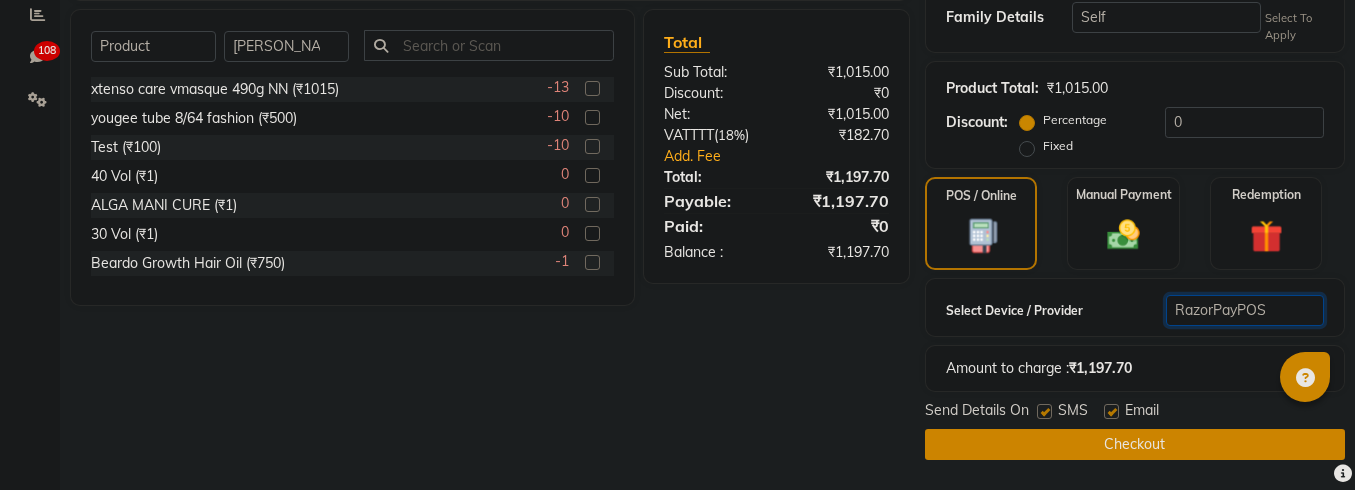 click on "Select  RazorPayPOS   payByCloud   PineLabs Test1   Payrock WORLDNET   pay by cloud   test" 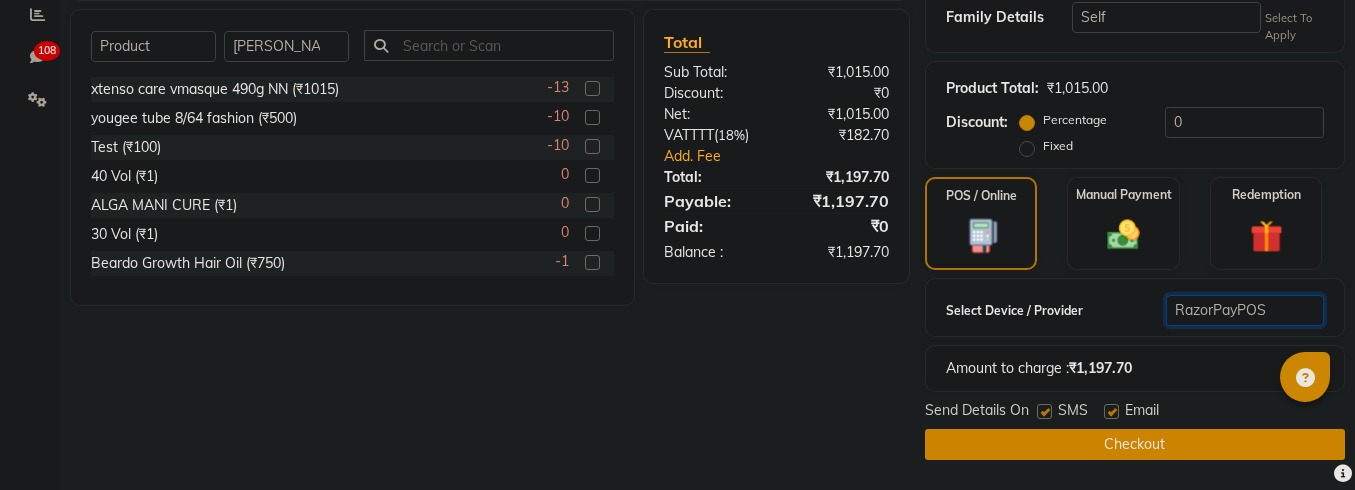 select on "1" 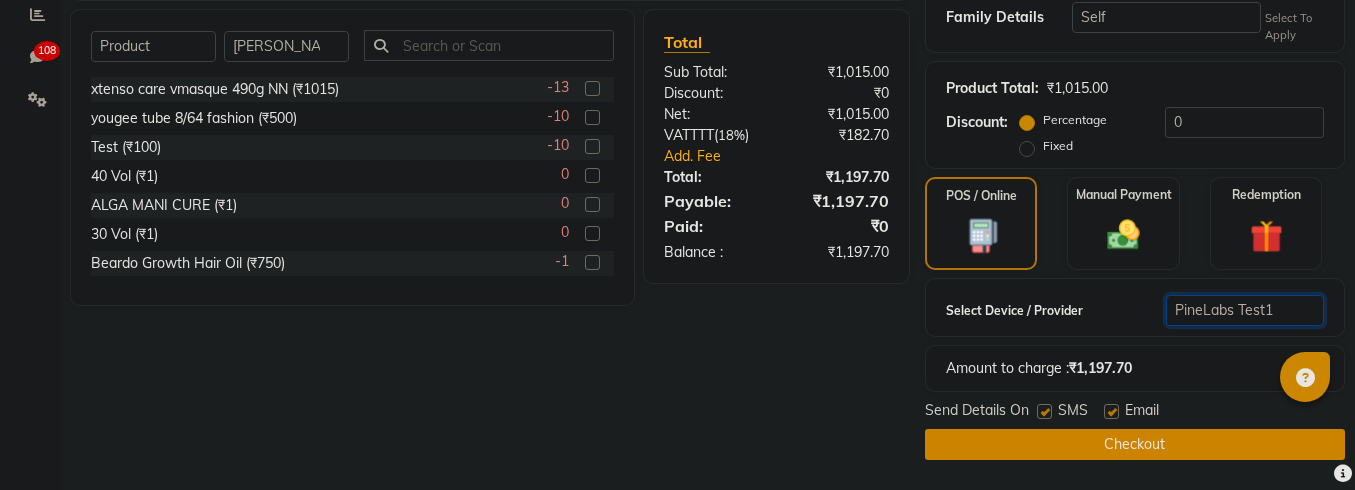 scroll, scrollTop: 541, scrollLeft: 0, axis: vertical 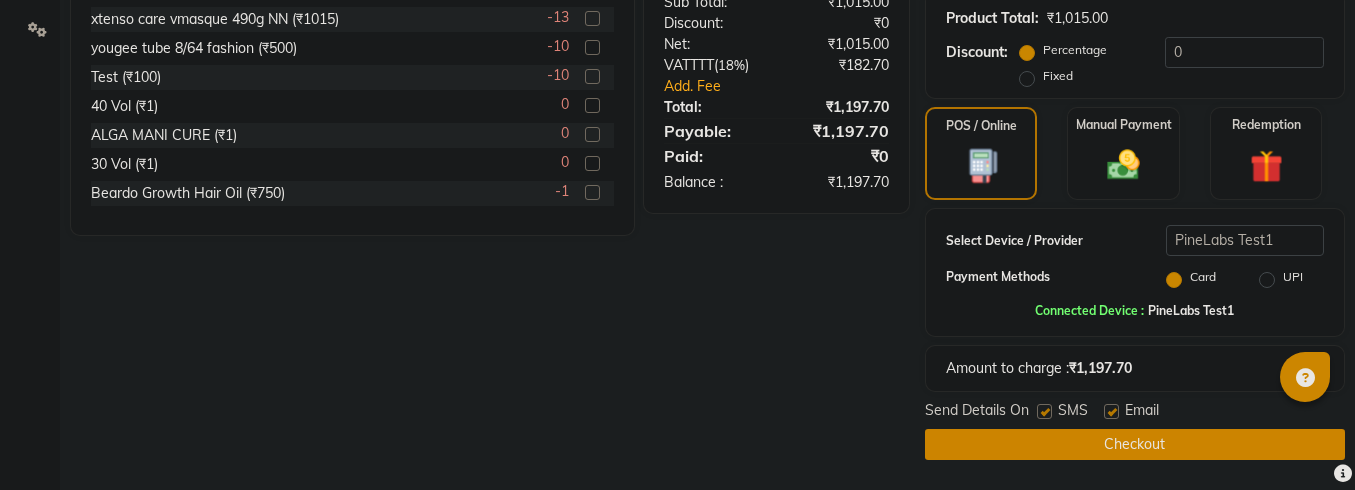 click on "UPI" 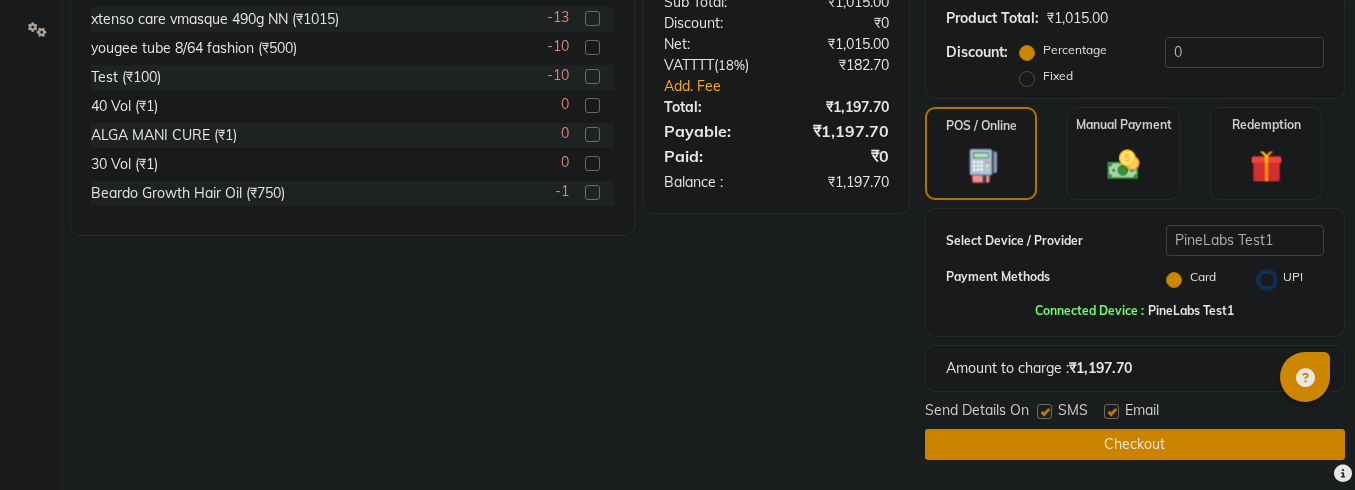 click on "UPI" at bounding box center [1289, 274] 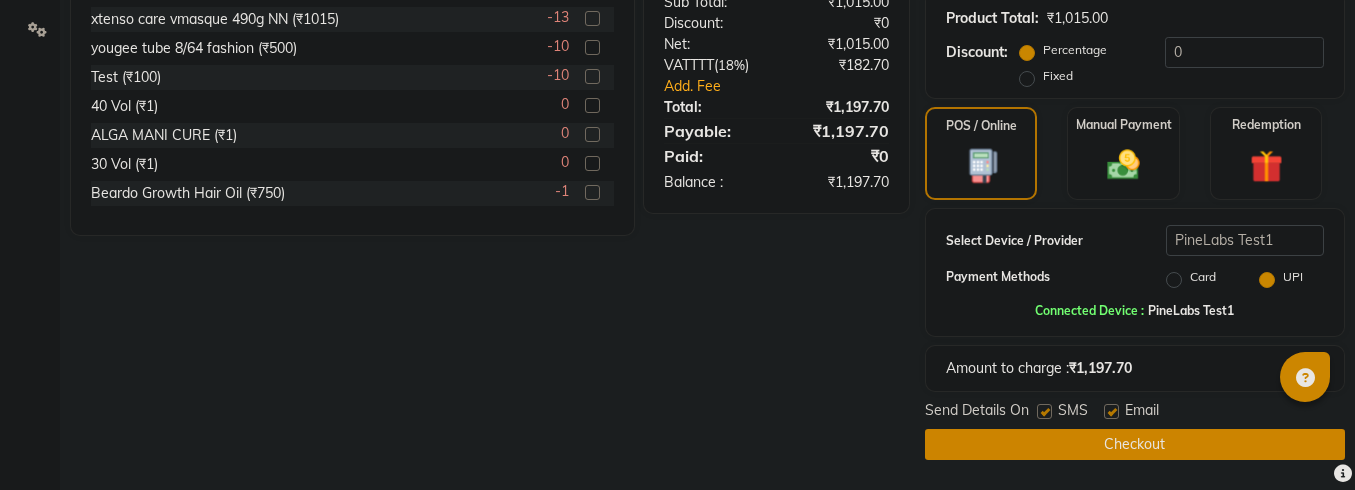 click on "Card" 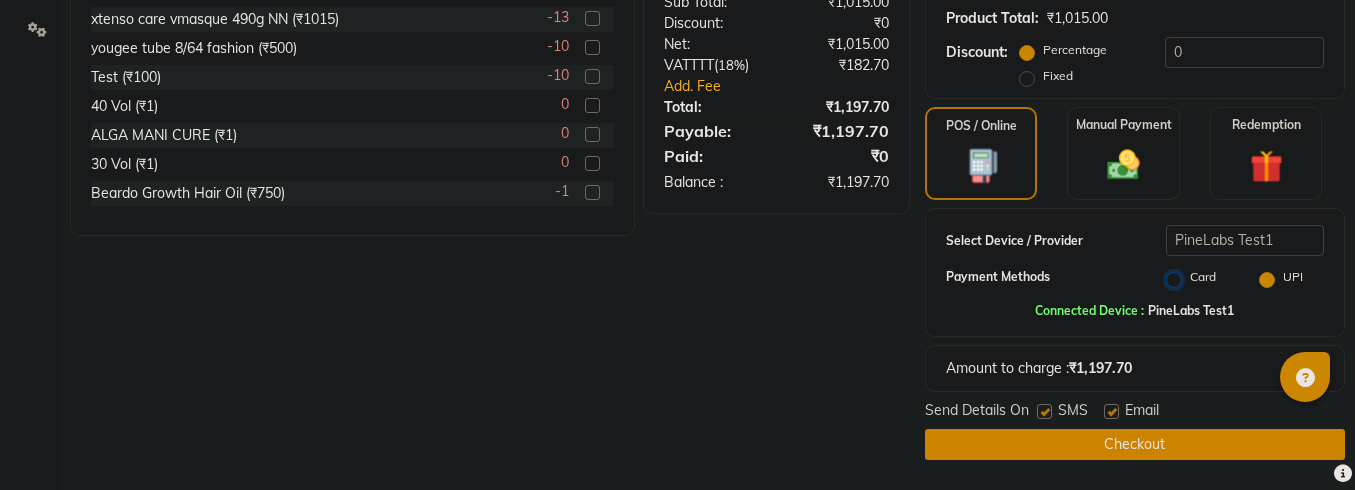 click on "Card" at bounding box center (1196, 274) 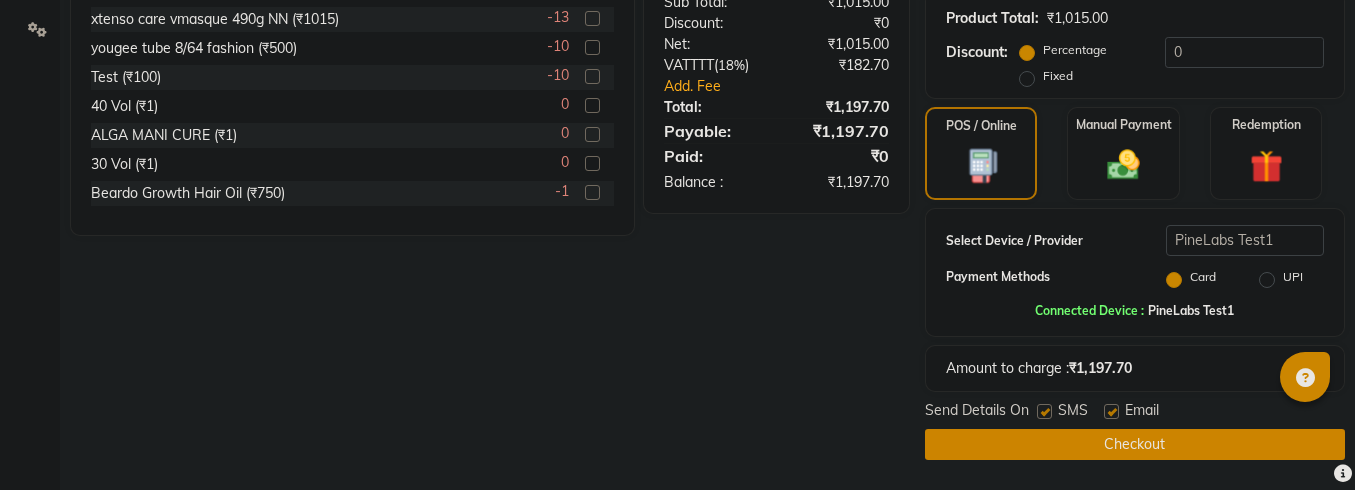 click on "Checkout" 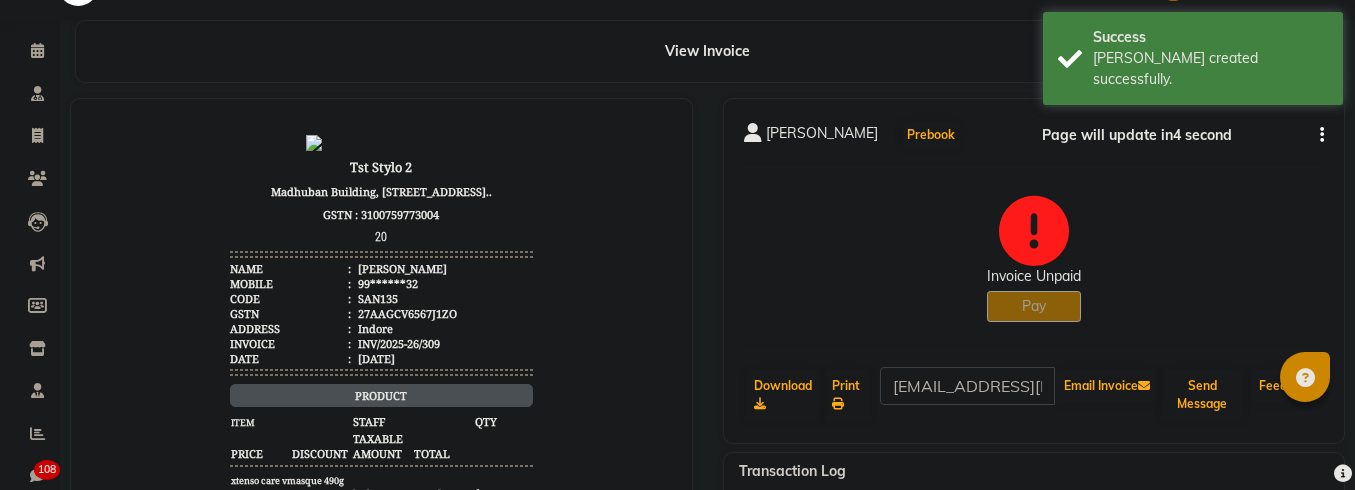 scroll, scrollTop: 54, scrollLeft: 0, axis: vertical 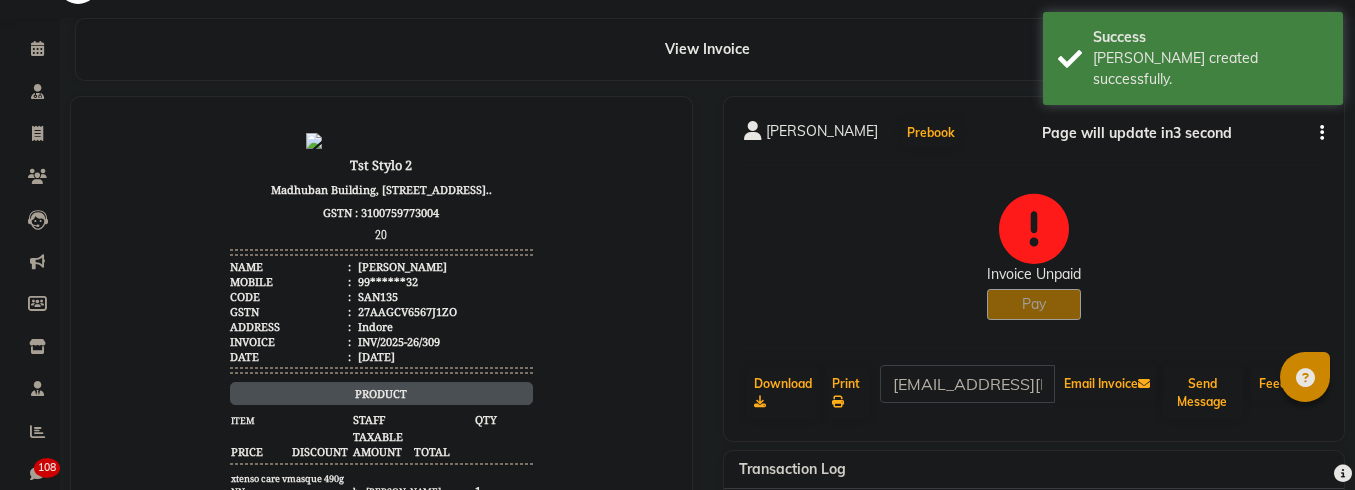click on "Pay" 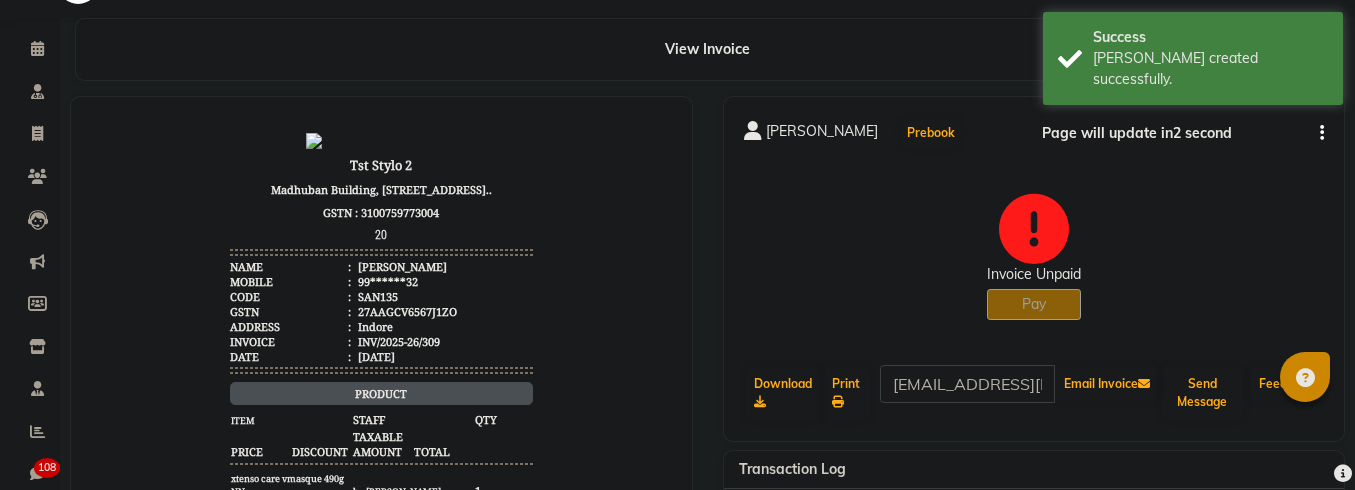 click on "Pay" 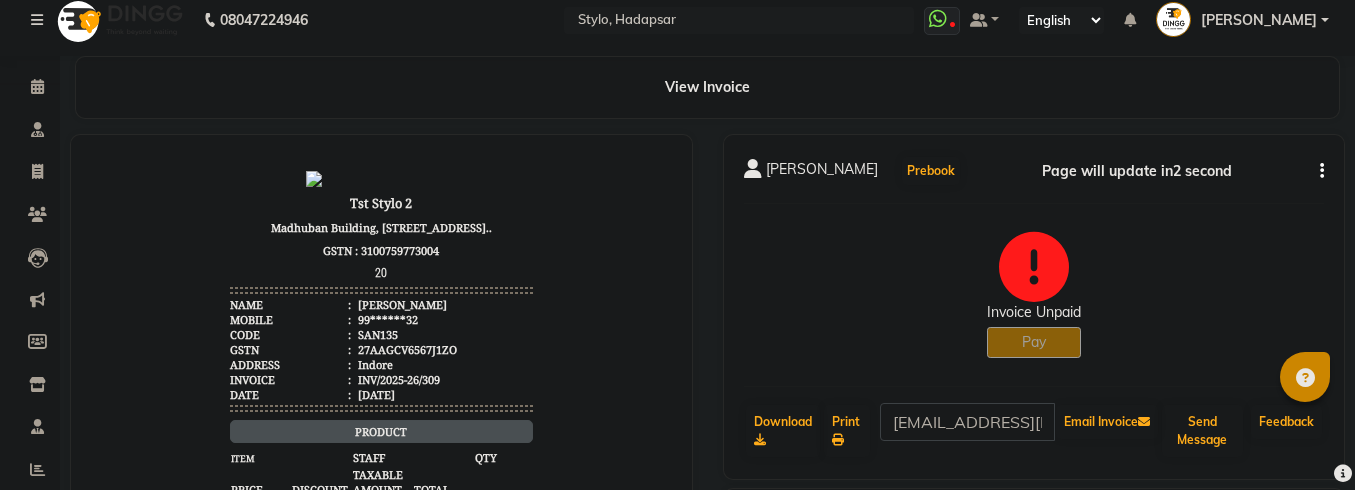 scroll, scrollTop: 0, scrollLeft: 0, axis: both 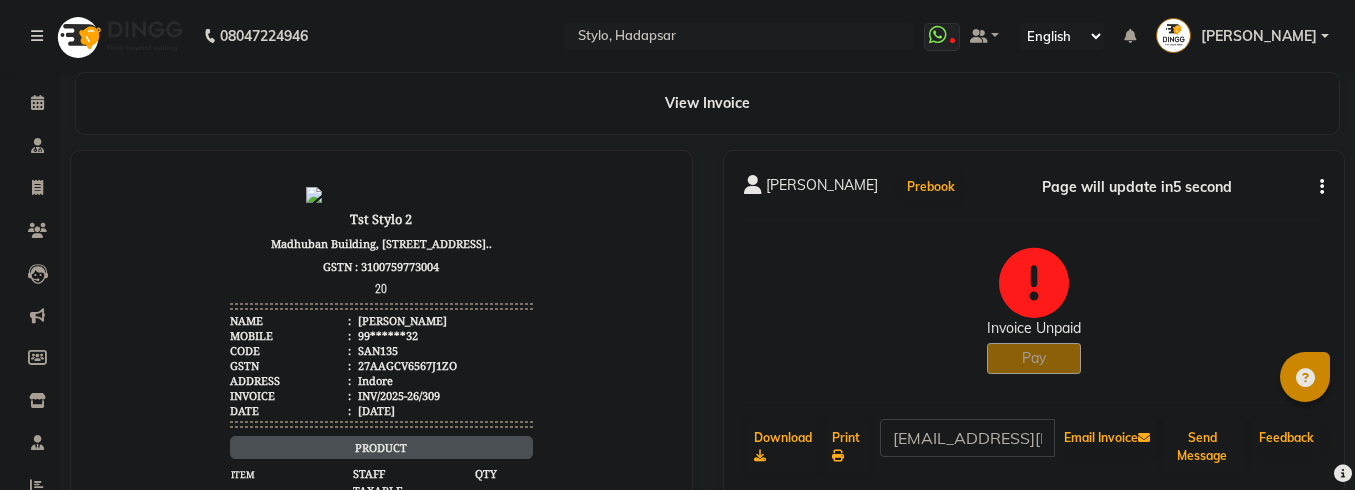 select on "service" 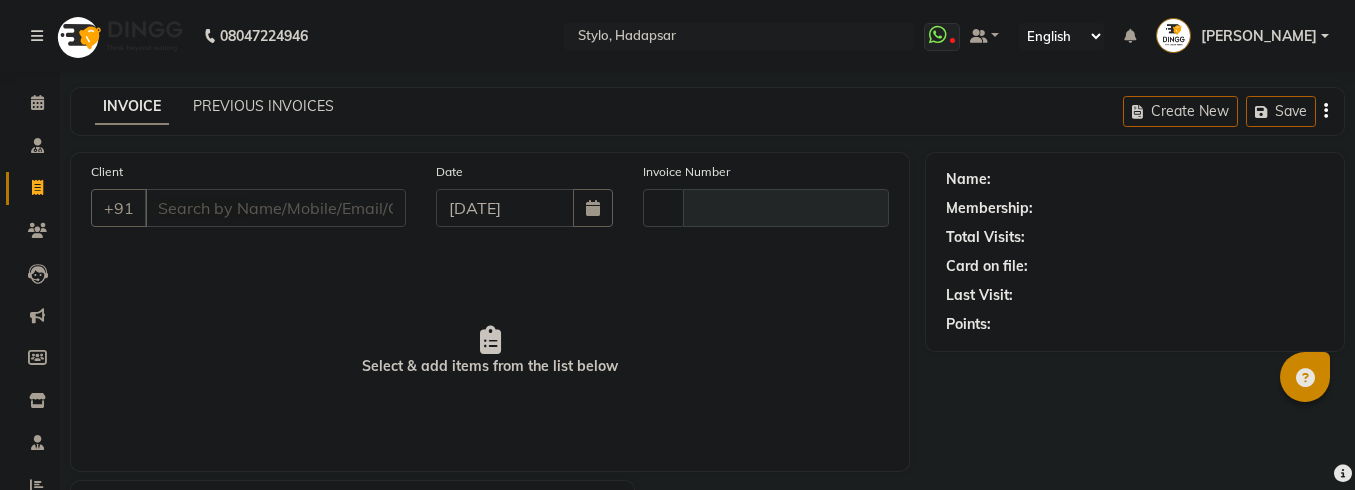 type on "310" 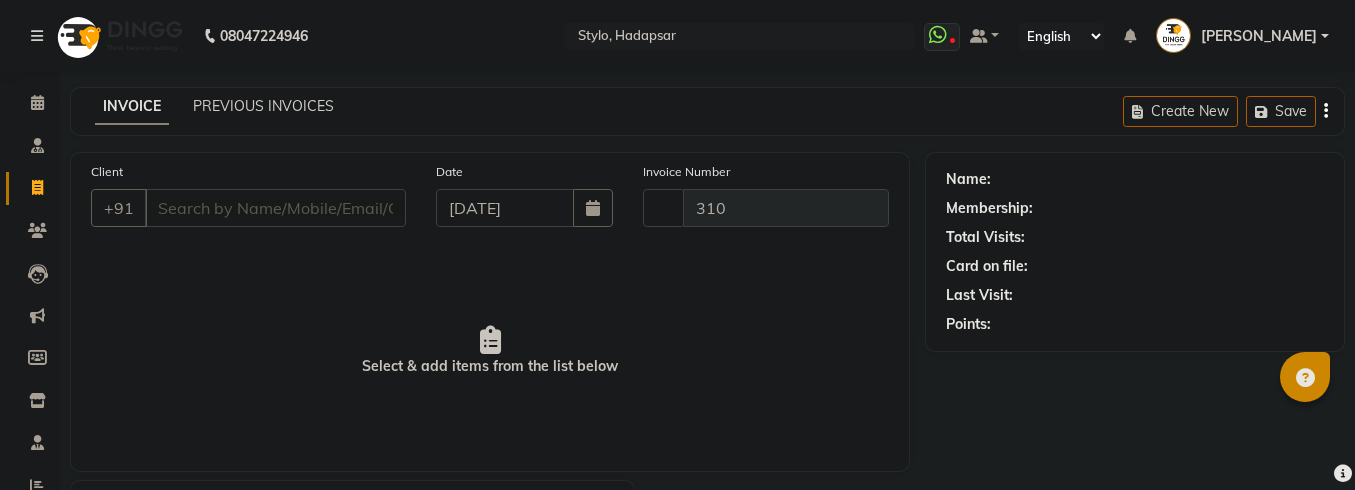 select on "157" 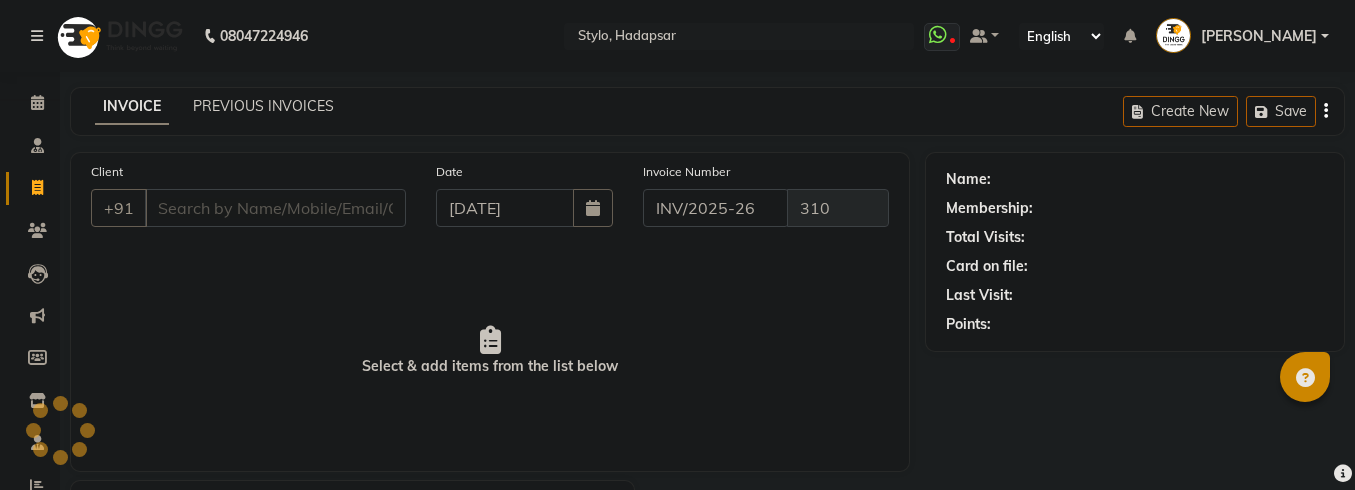 scroll, scrollTop: 117, scrollLeft: 0, axis: vertical 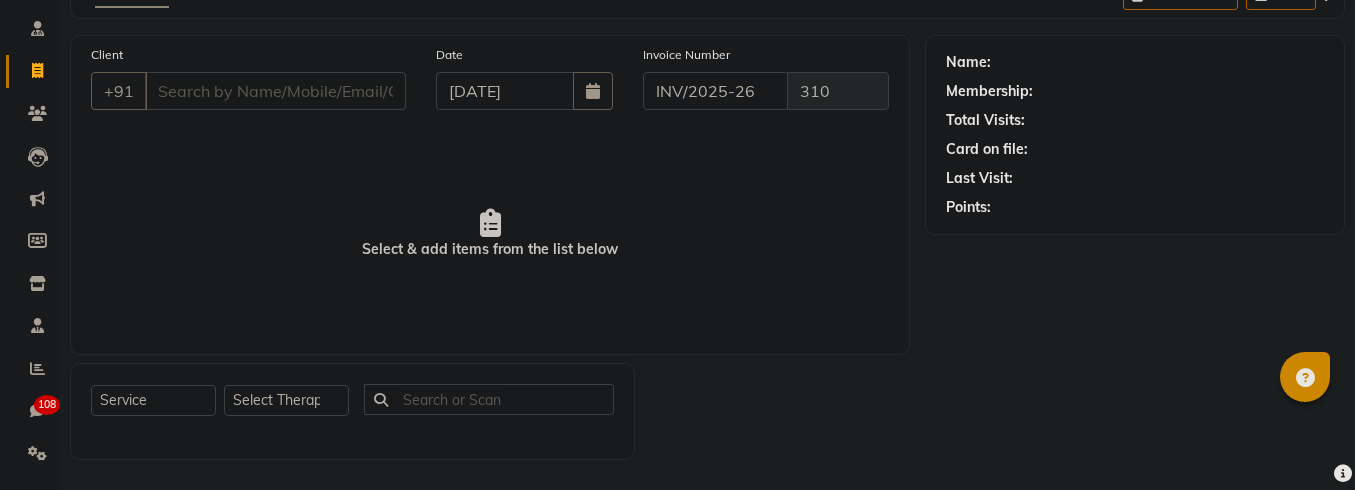 click on "Client" at bounding box center [275, 91] 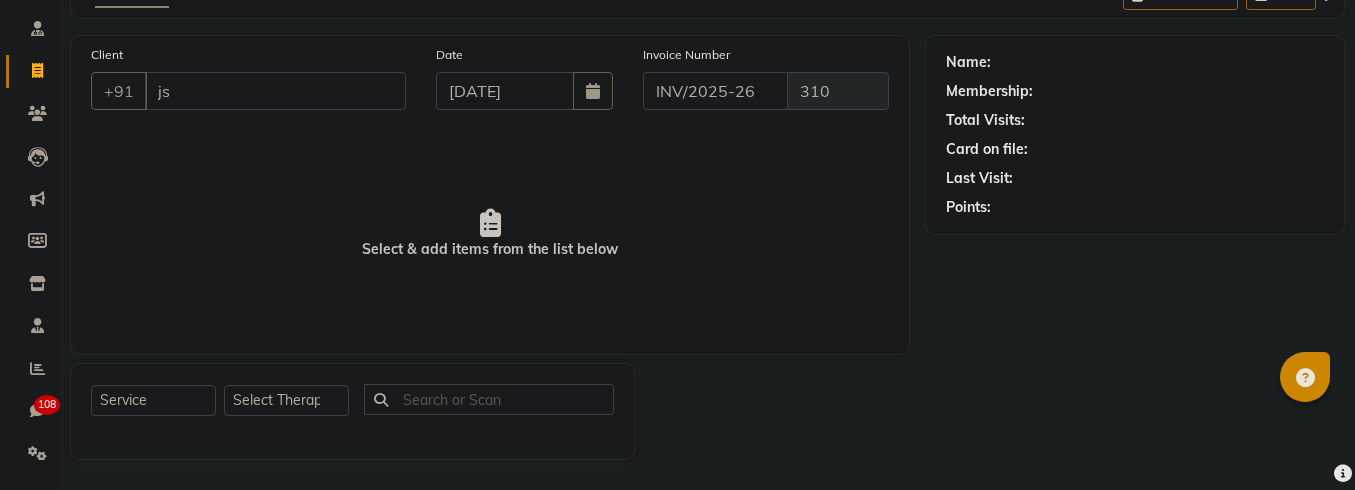 type on "j" 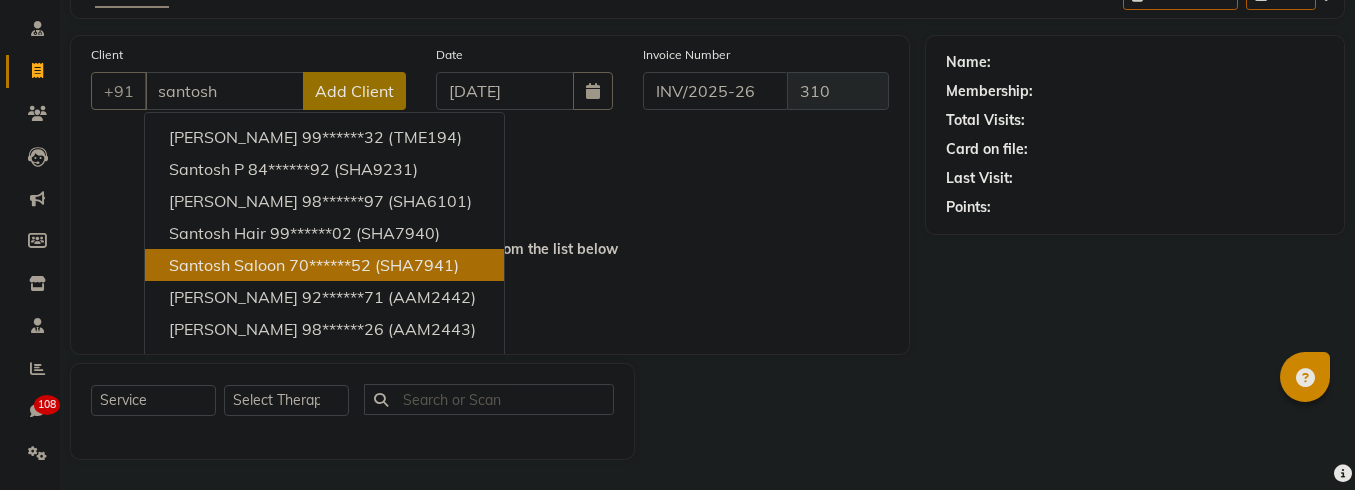 click on "Name: Membership: Total Visits: Card on file: Last Visit:  Points:" 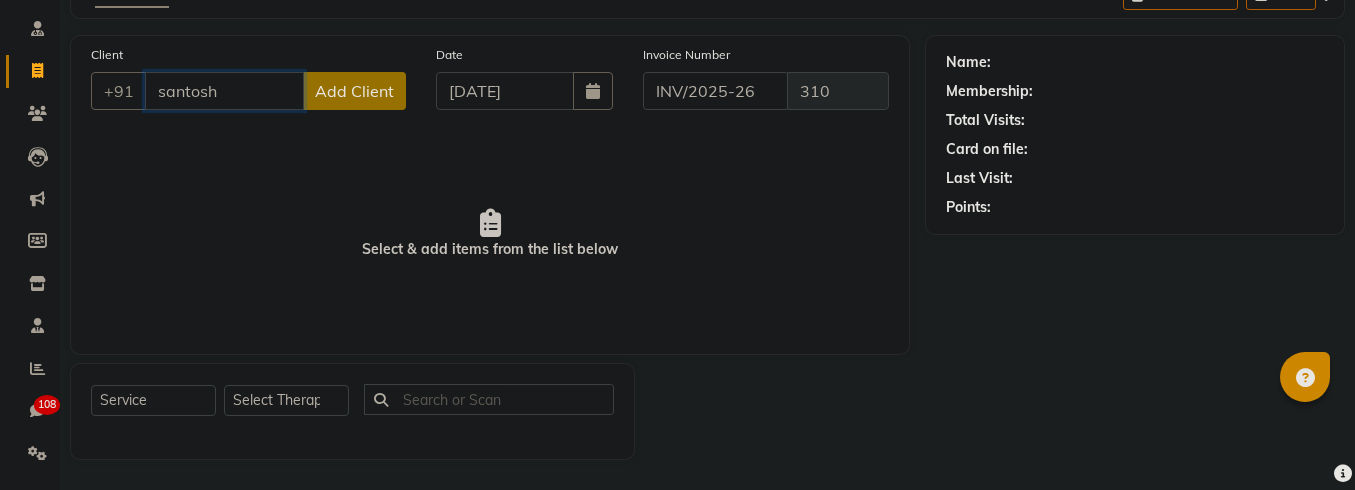 click on "santosh" at bounding box center [224, 91] 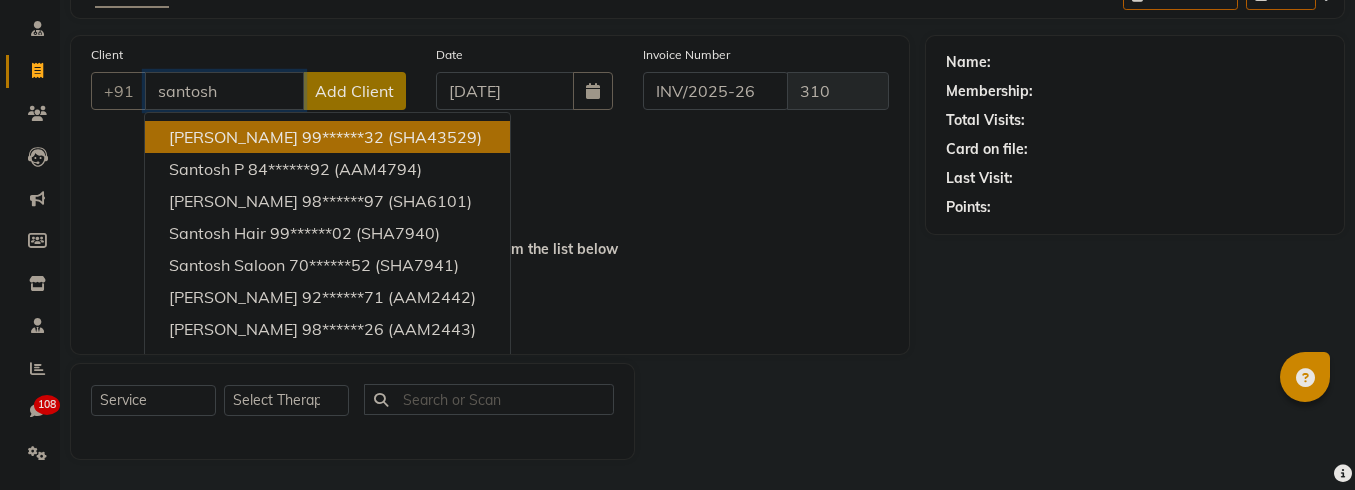 type on "99******32" 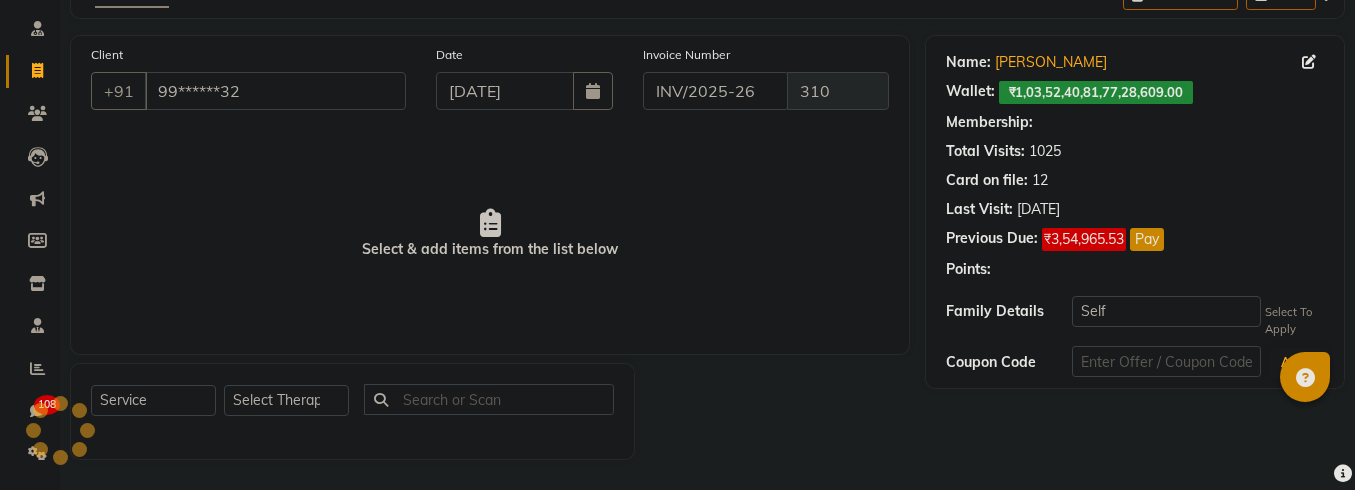 select on "20: Object" 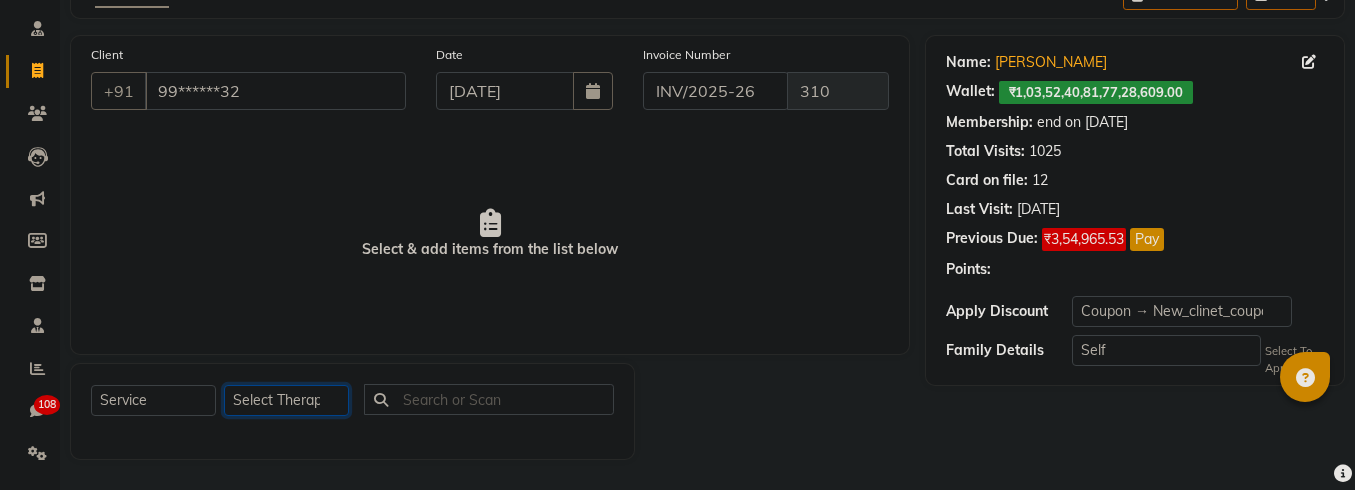 click on "Select Therapist aadi manav abc testing Abc testing abhi Admin A Amit Ankit magan Anuja ashwins Automation Automation DND avdesh Bhushan Kolhe Dhiraj Mokal Dhiraj Mokal2 dinesh dingg staff test dingg staff test2 dinu Gaju dhingra Gaju mahajan Ganesh harsh harsh testing jivan kolhe Krishna Singh kunal patil Mamta MonaKumari Mukhtar New QA Staff New Salary Staff New Salary Staff 2 New staff Testing praveen Praveen2 Priya Rajshree ravi raj  saheen sam billing sam kontas samtesting Samyak Shalini Shamshad shivam Shreyash Shubham shubham431 sonu staff sortt Staff_DoNotDelete Staff new-2 Suchita Suchita Sukanya Test Achievement 2 Testing Achievement testshubh testt Vani" 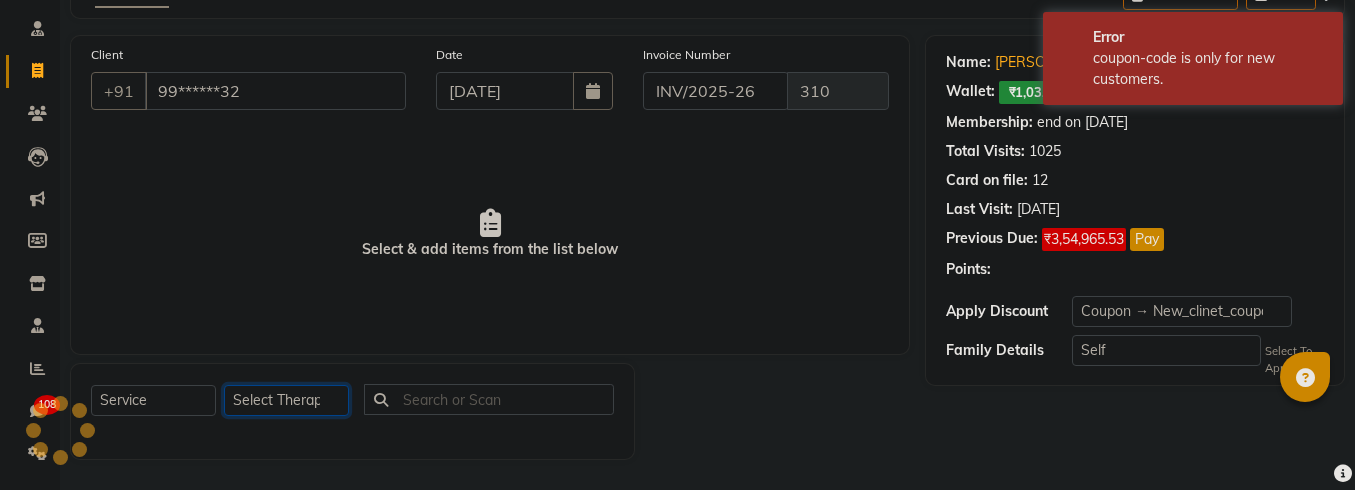 select on "5396" 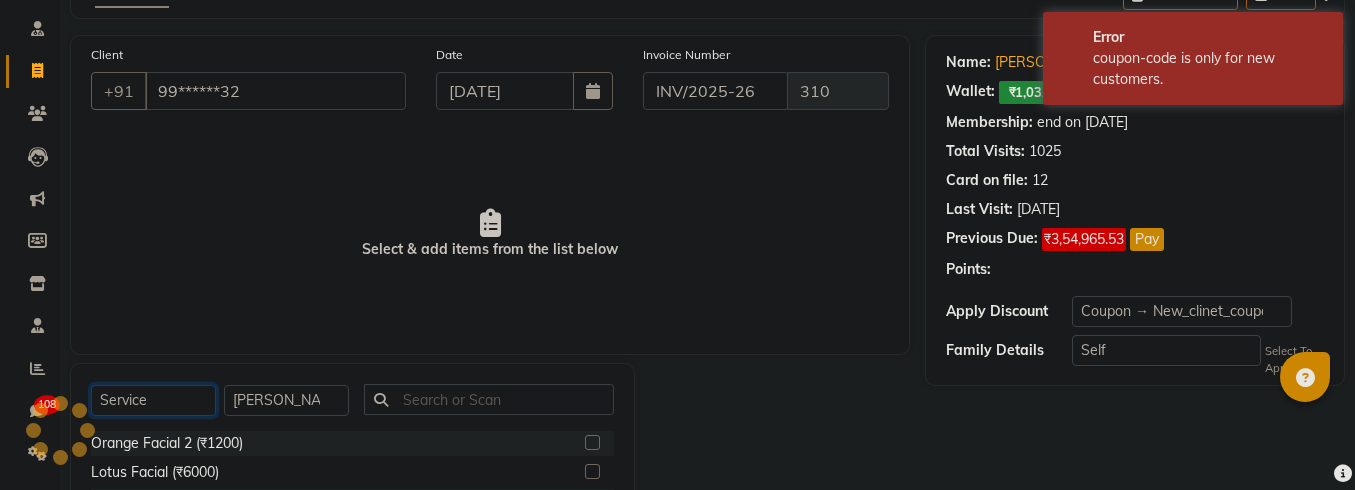 click on "Select  Service  Product  Membership  Package Voucher Prepaid Gift Card" 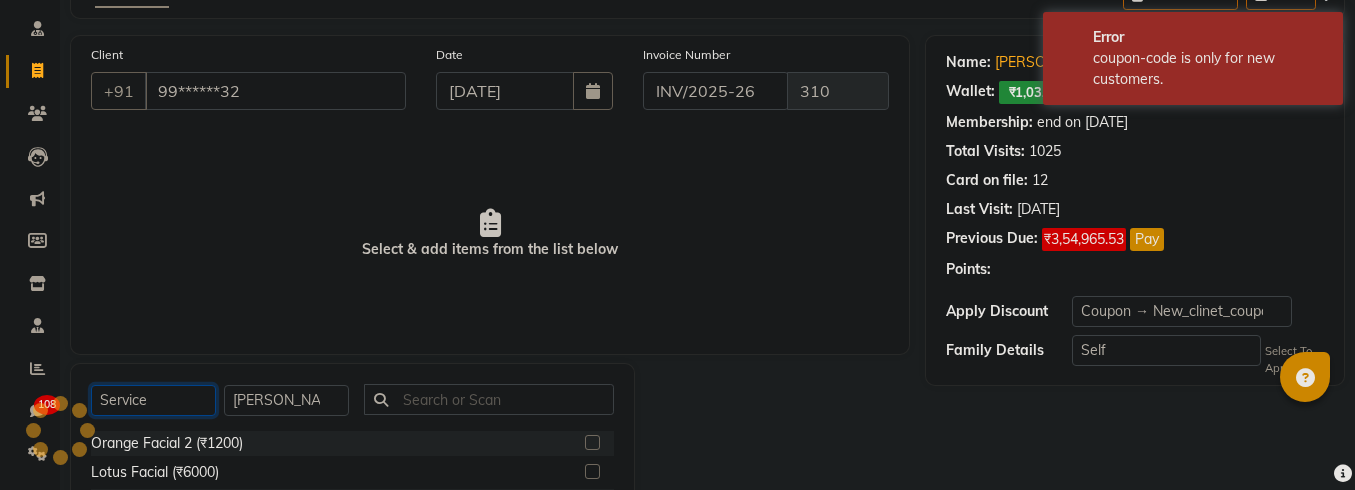 click on "Select  Service  Product  Membership  Package Voucher Prepaid Gift Card" 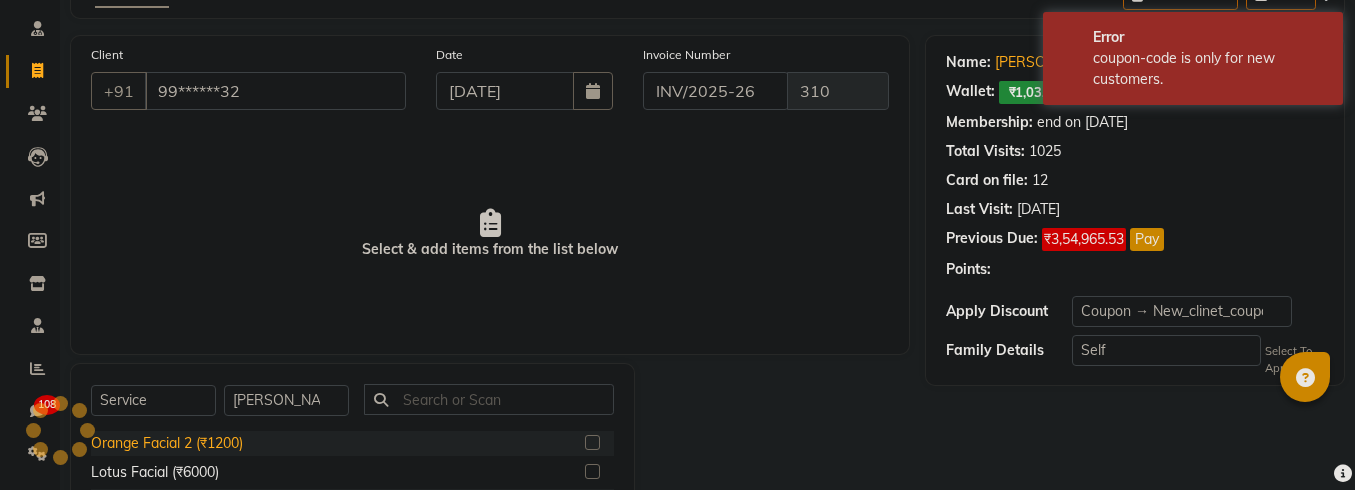 click on "Orange Facial 2 (₹1200)" 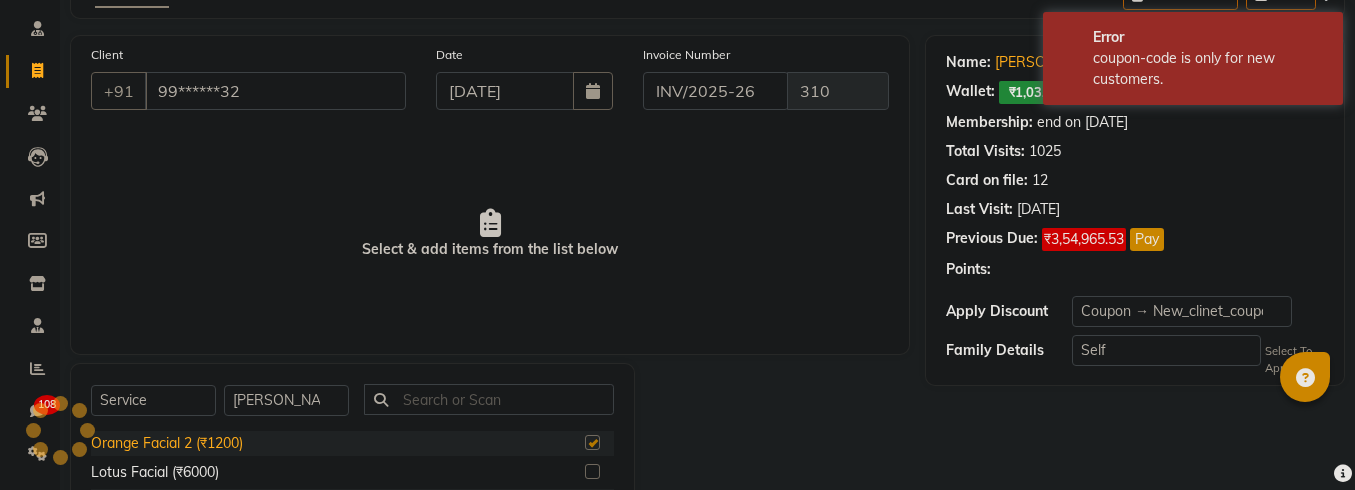 checkbox on "true" 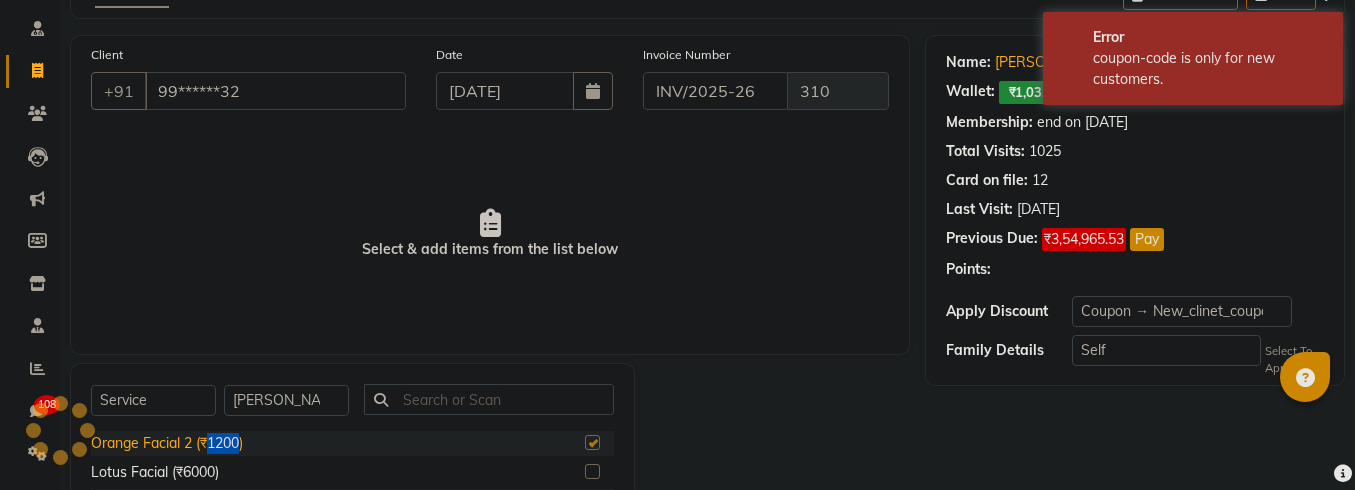 select on "Z73944" 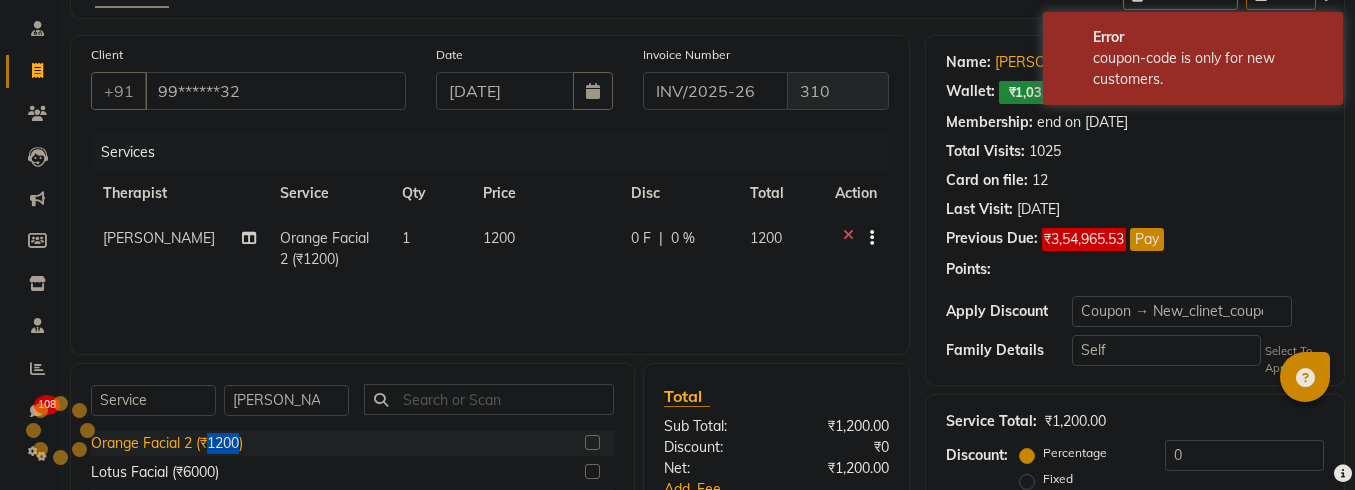 checkbox on "false" 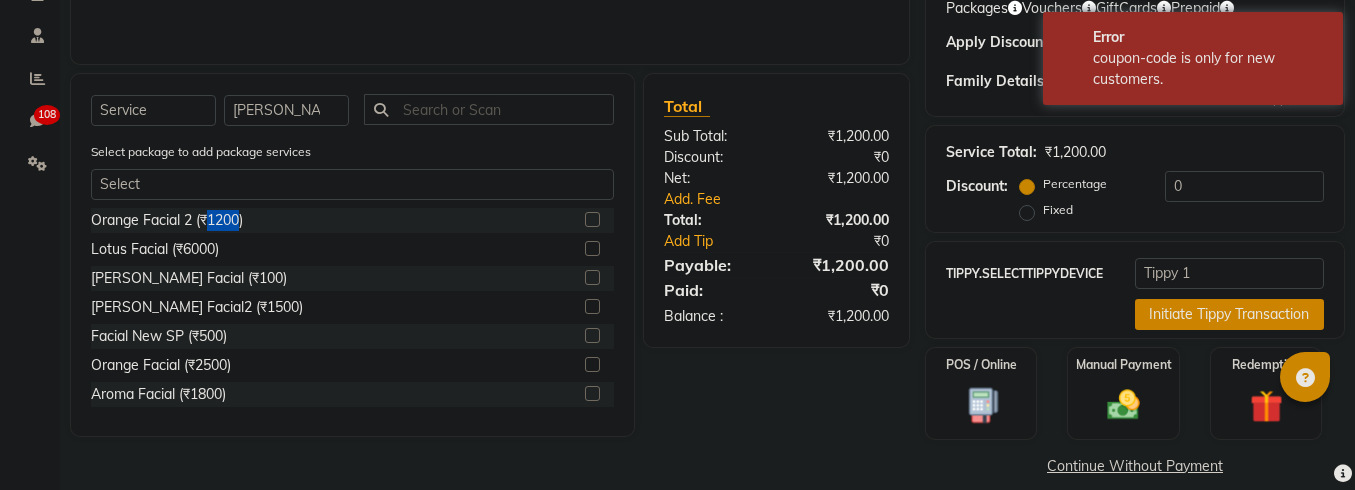 scroll, scrollTop: 428, scrollLeft: 0, axis: vertical 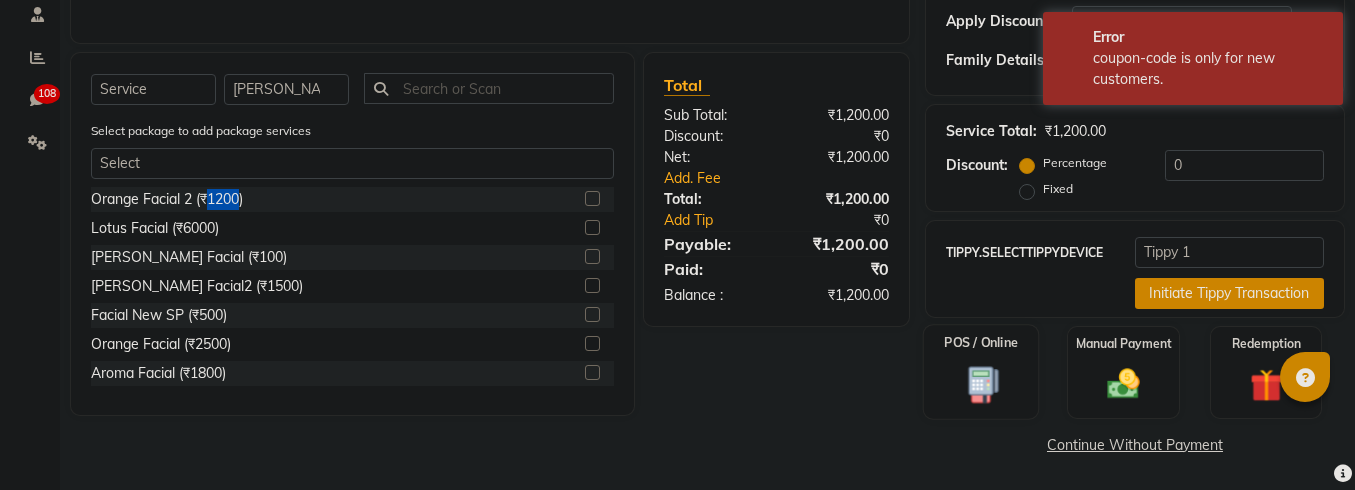 click 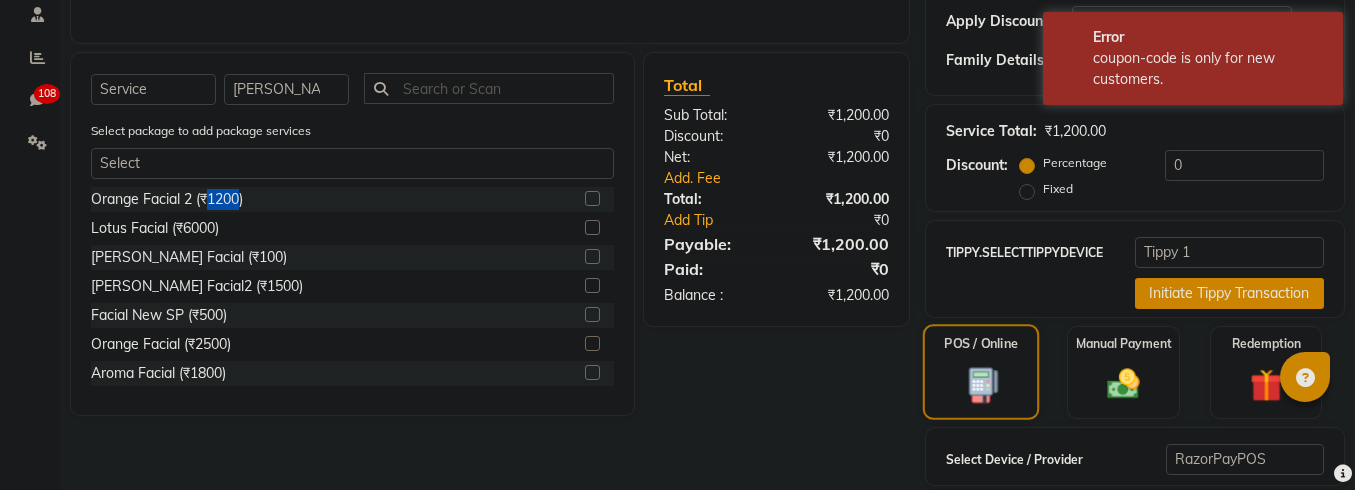 scroll, scrollTop: 577, scrollLeft: 0, axis: vertical 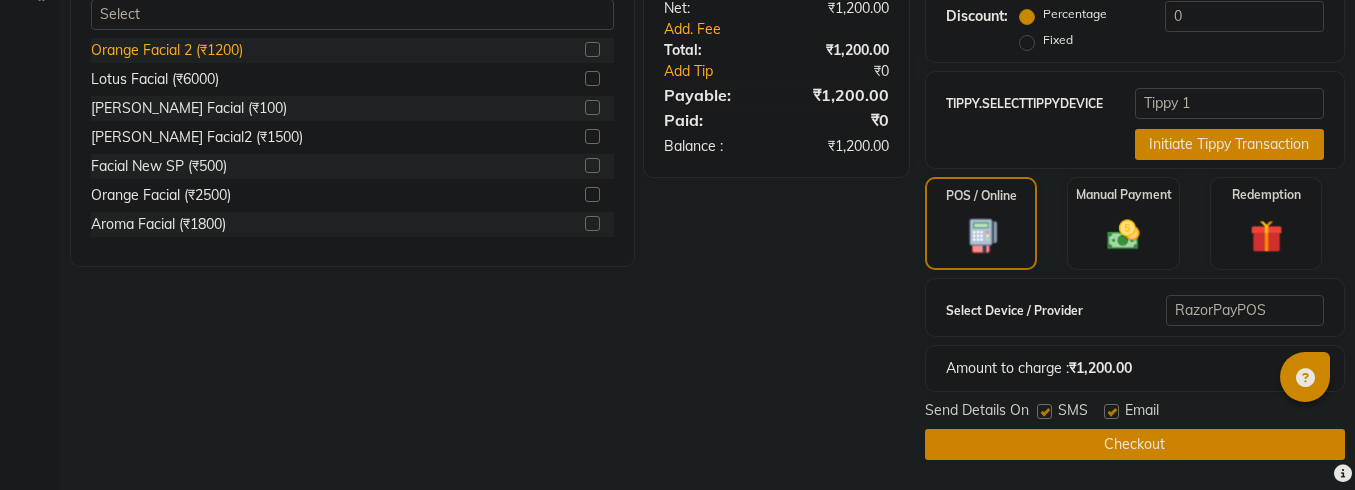 click on "Orange Facial 2 (₹1200)" 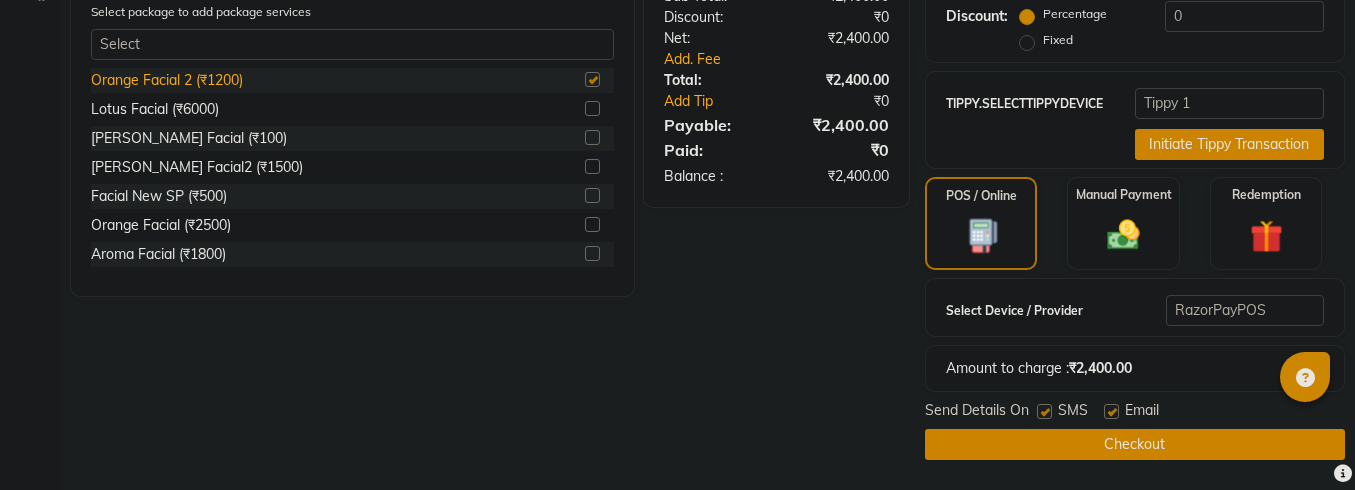 checkbox on "false" 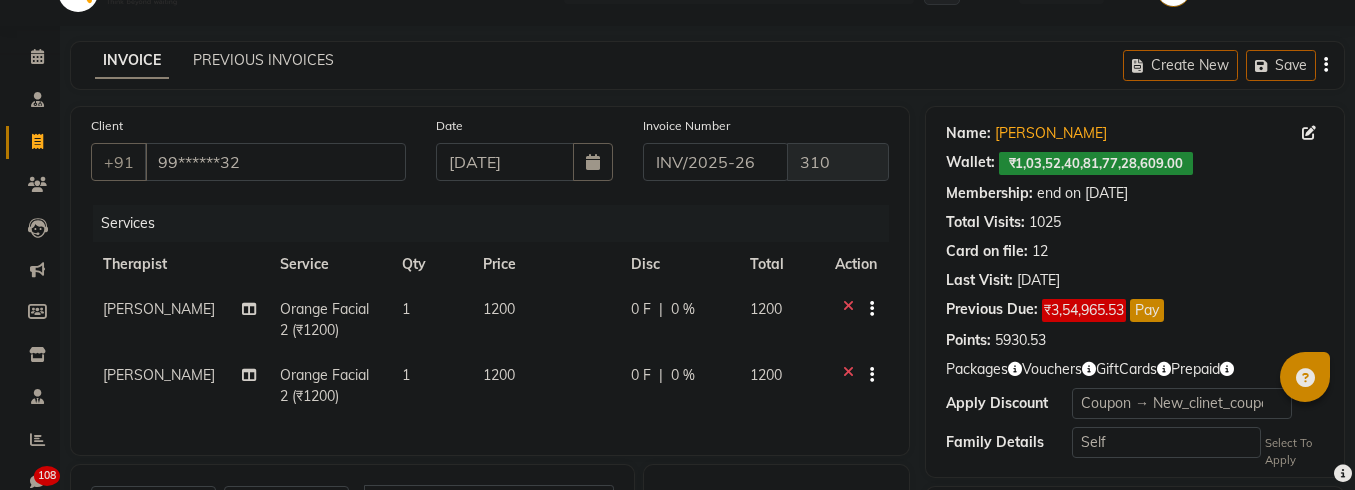 scroll, scrollTop: 53, scrollLeft: 0, axis: vertical 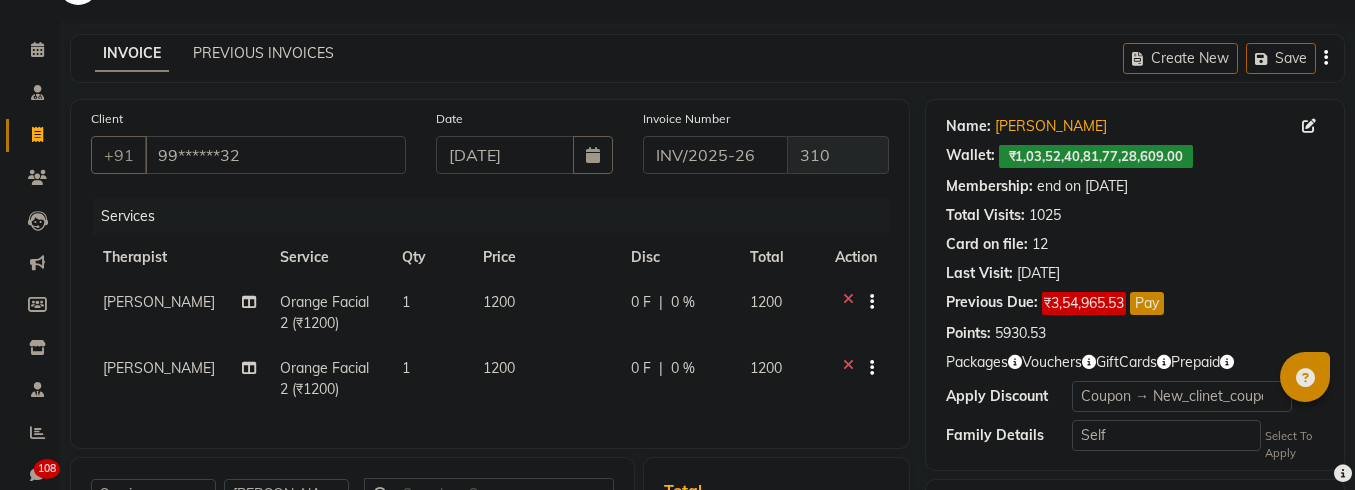 click 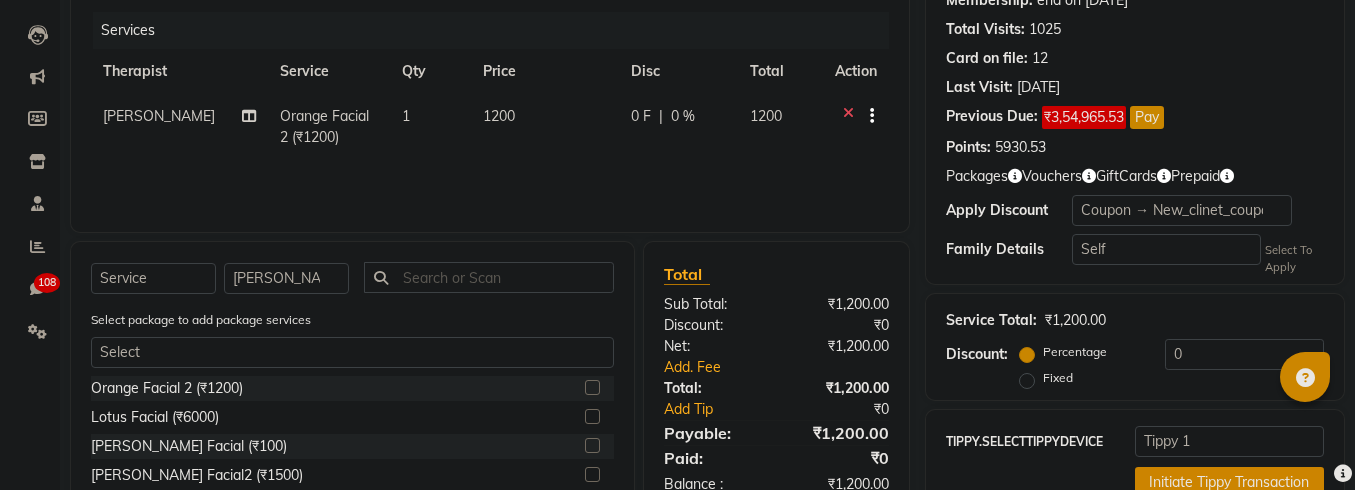 scroll, scrollTop: 577, scrollLeft: 0, axis: vertical 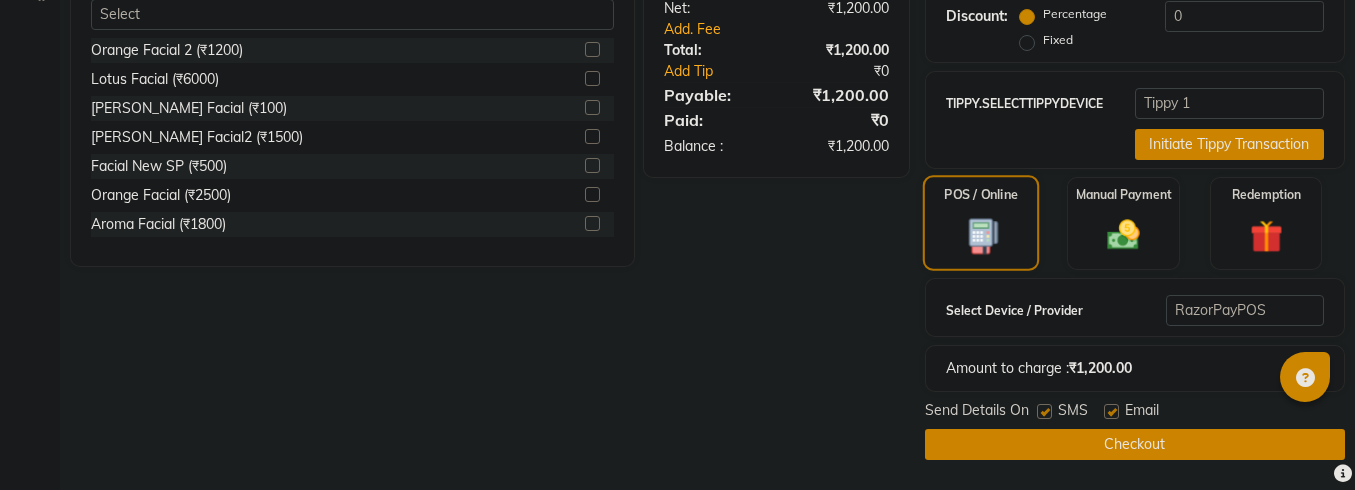 click on "POS / Online" 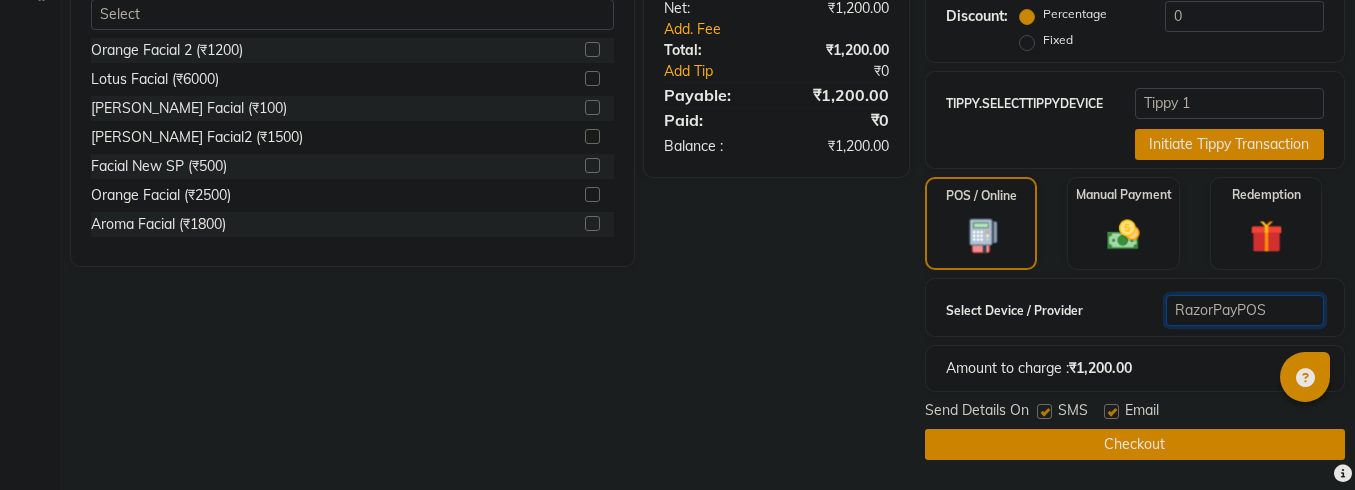 click on "Select  RazorPayPOS   payByCloud   PineLabs Test1   Payrock WORLDNET   pay by cloud   test" 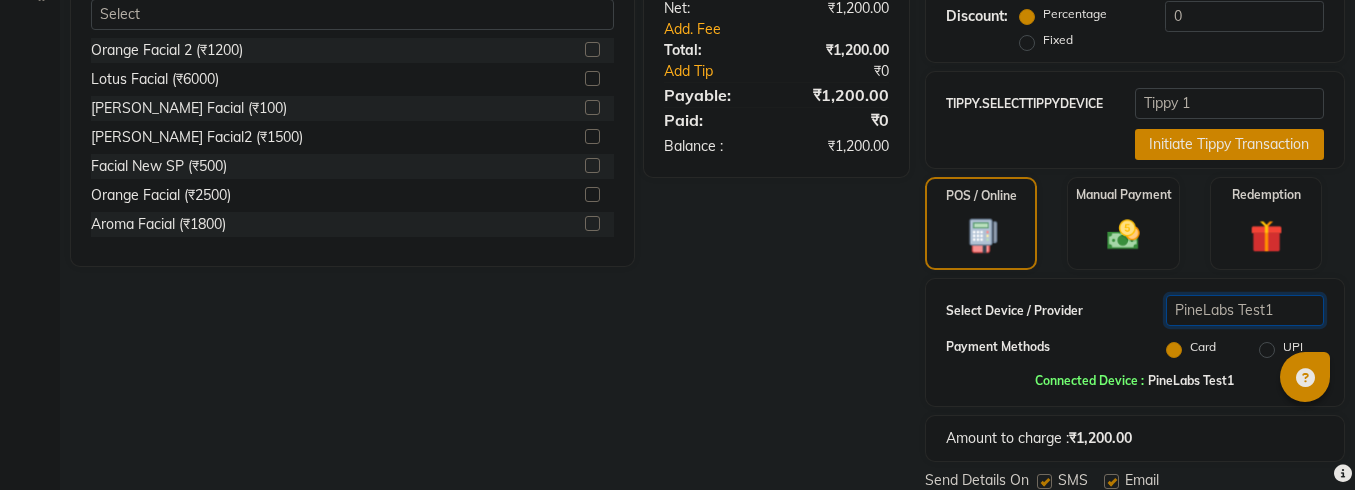 scroll, scrollTop: 647, scrollLeft: 0, axis: vertical 